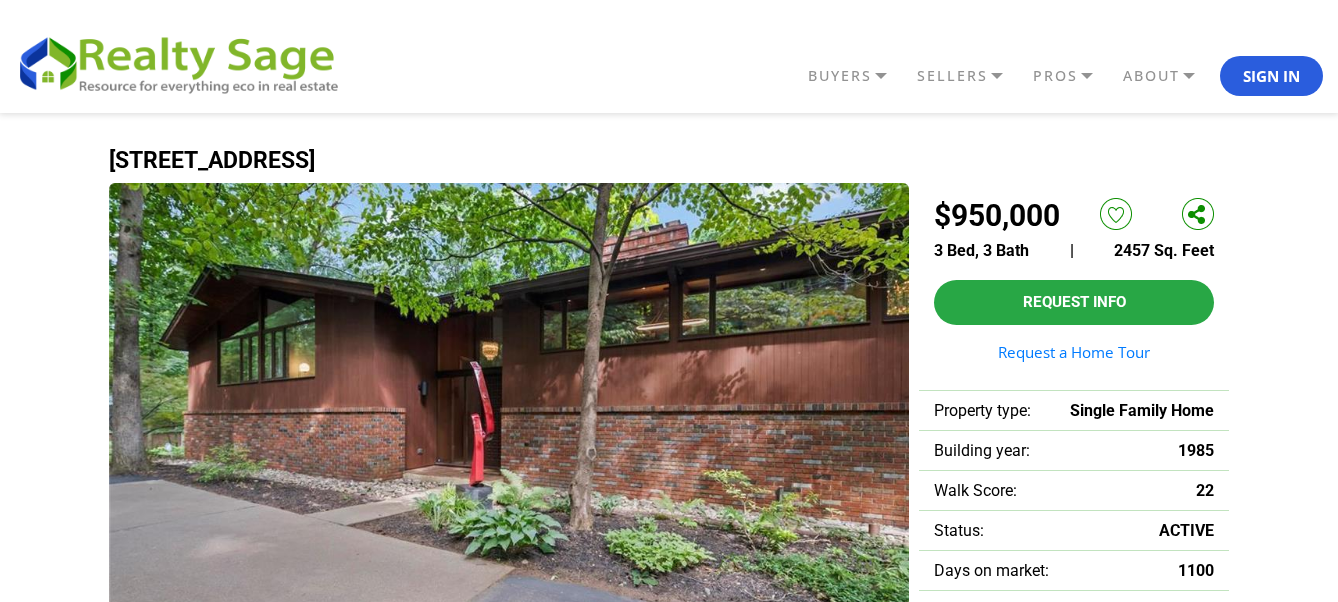 scroll, scrollTop: 0, scrollLeft: 0, axis: both 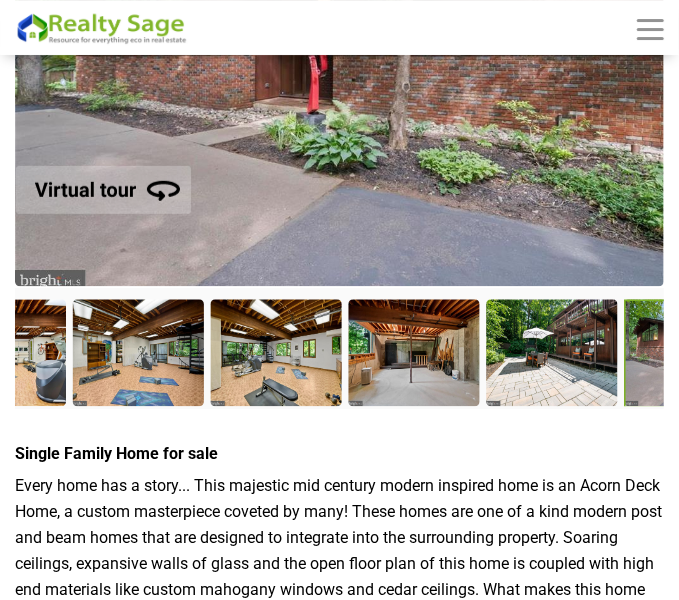 drag, startPoint x: 65, startPoint y: 356, endPoint x: 1025, endPoint y: 353, distance: 960.0047 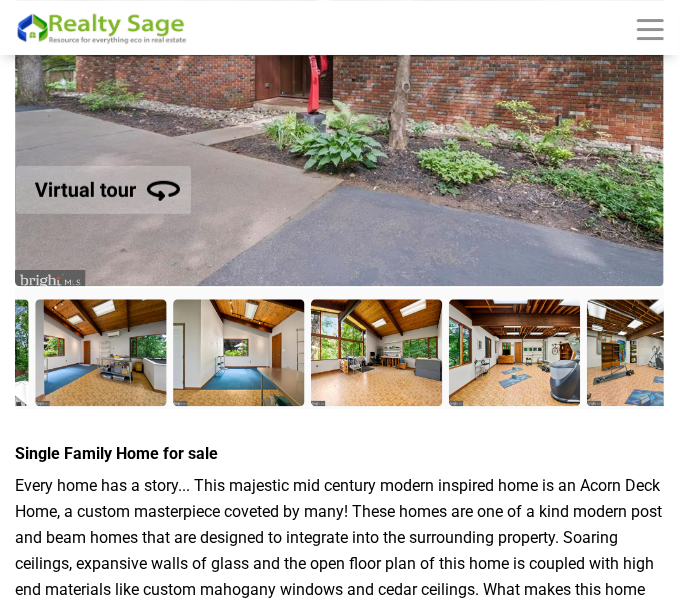 drag, startPoint x: 616, startPoint y: 366, endPoint x: 1002, endPoint y: 375, distance: 386.10492 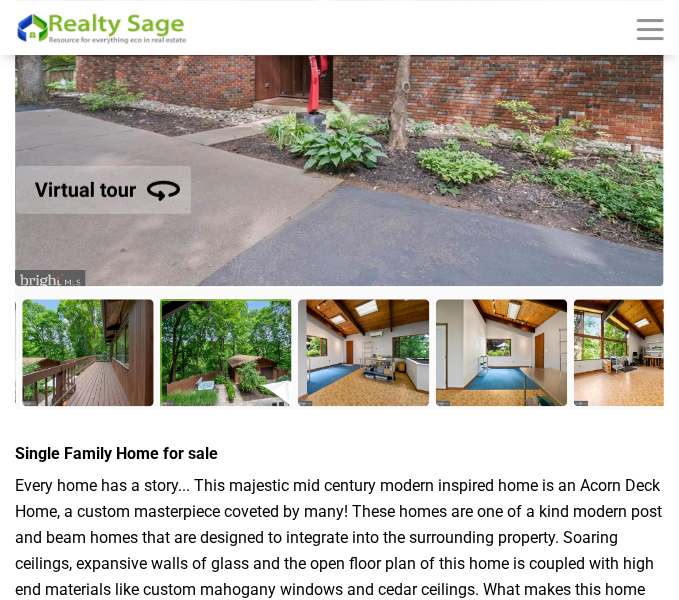 drag, startPoint x: 68, startPoint y: 363, endPoint x: 268, endPoint y: 378, distance: 200.5617 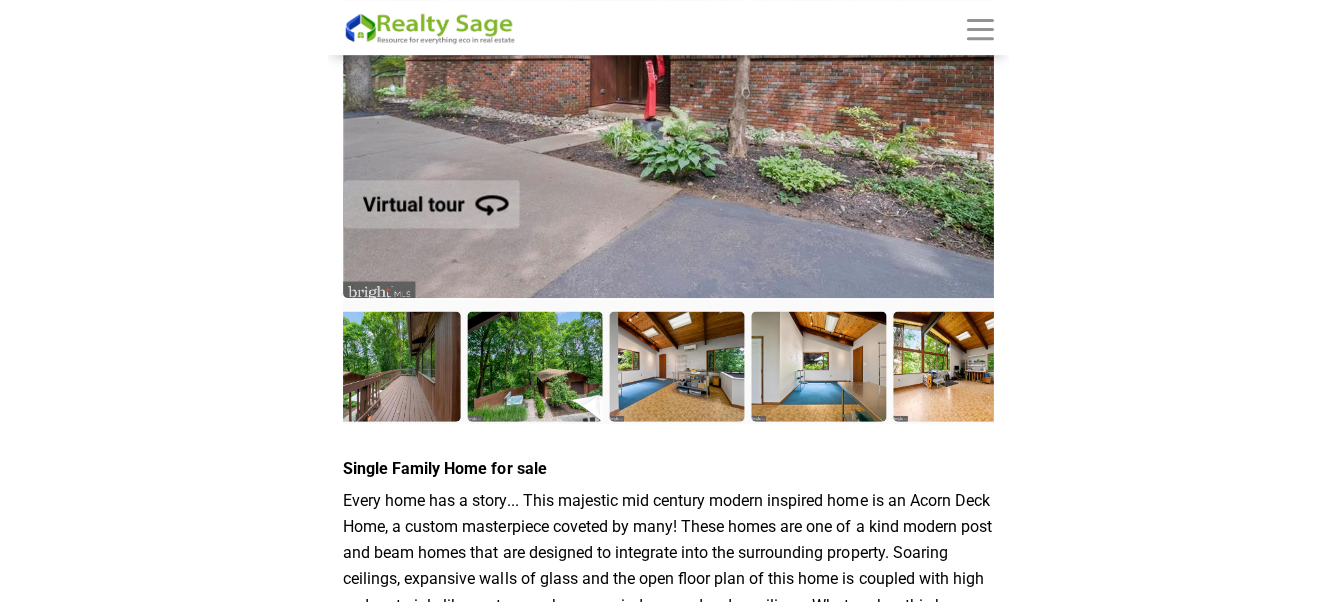 scroll, scrollTop: 289, scrollLeft: 0, axis: vertical 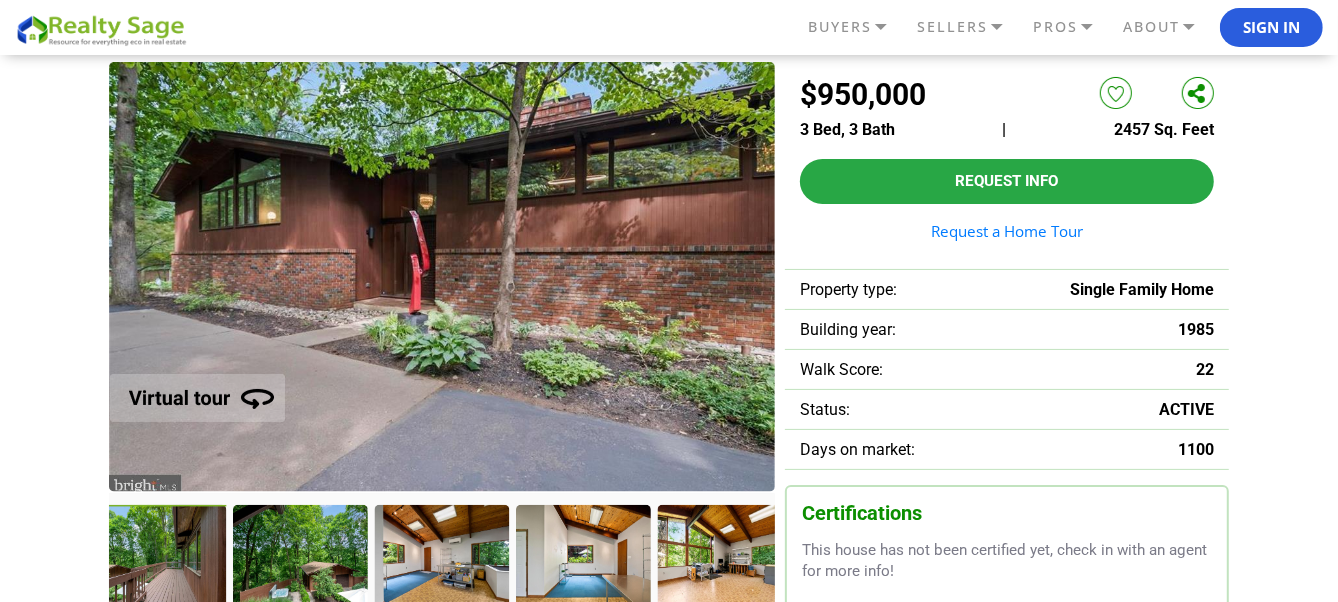 click at bounding box center (161, 561) 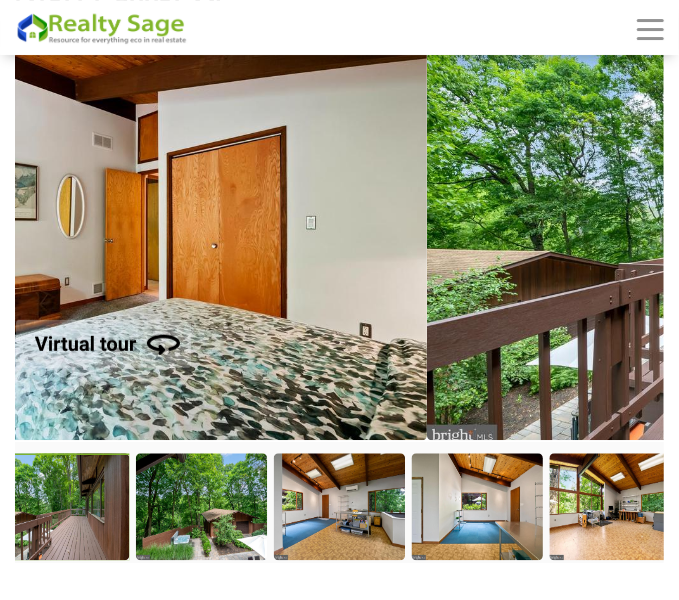 drag, startPoint x: 311, startPoint y: 303, endPoint x: 723, endPoint y: 260, distance: 414.23785 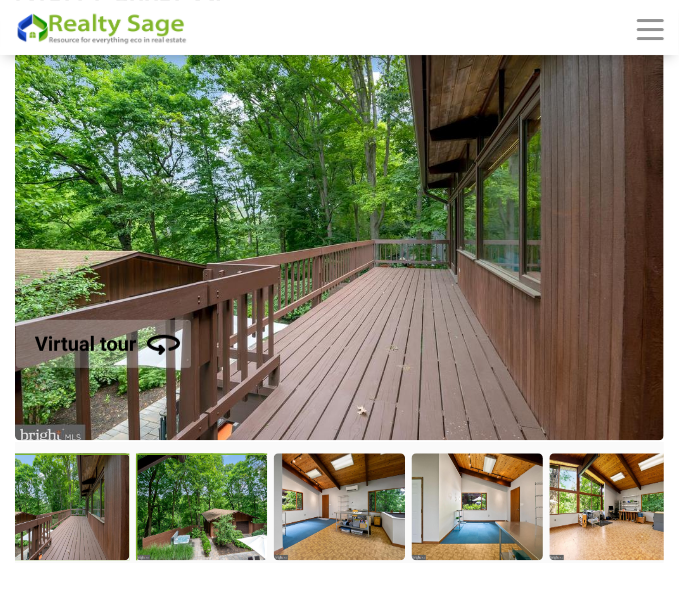 click at bounding box center (203, 509) 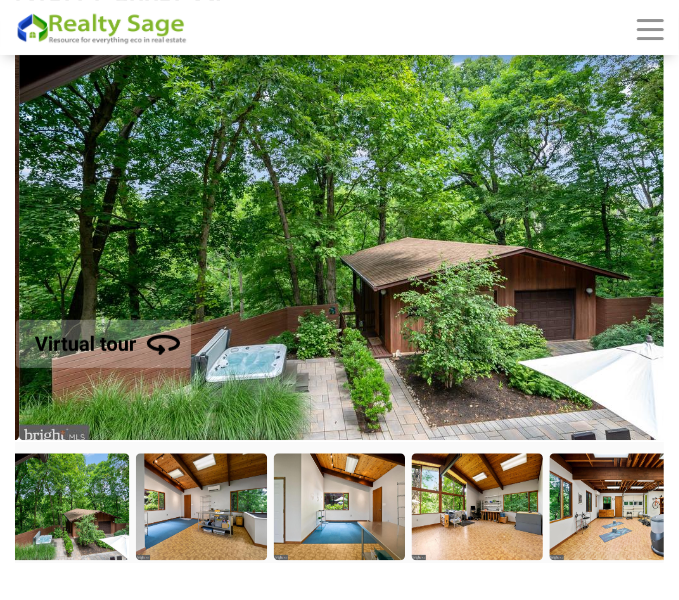 drag, startPoint x: 452, startPoint y: 290, endPoint x: 877, endPoint y: 343, distance: 428.29196 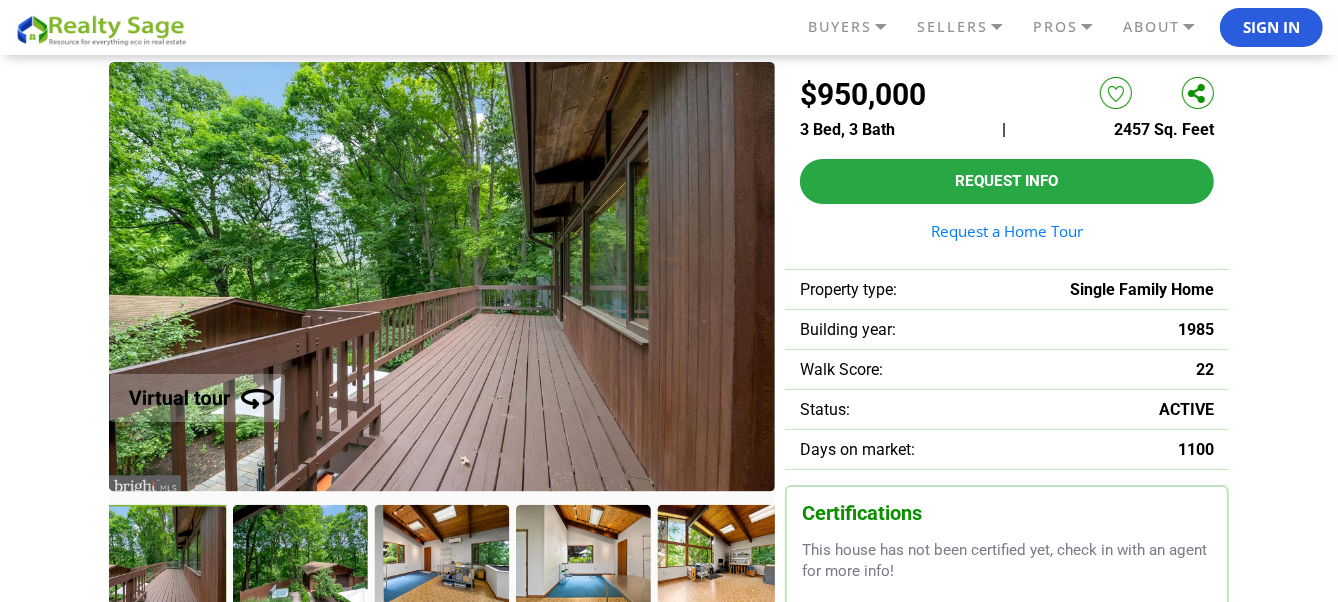 scroll, scrollTop: 118, scrollLeft: 0, axis: vertical 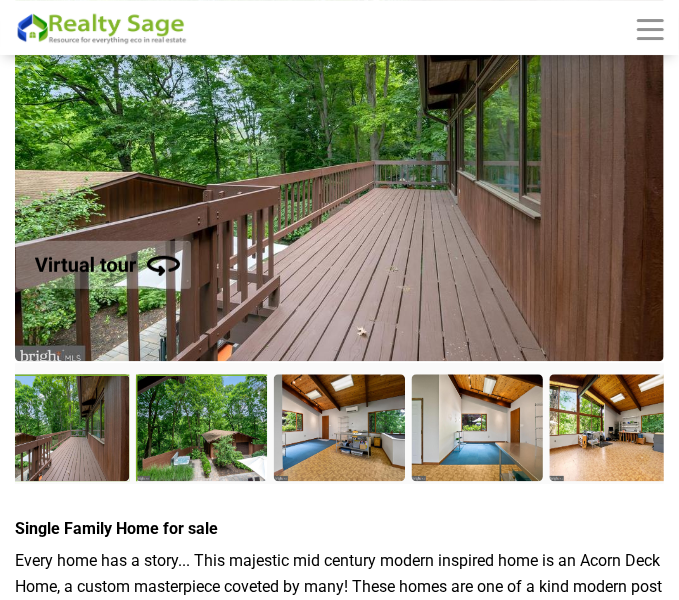 click at bounding box center (203, 430) 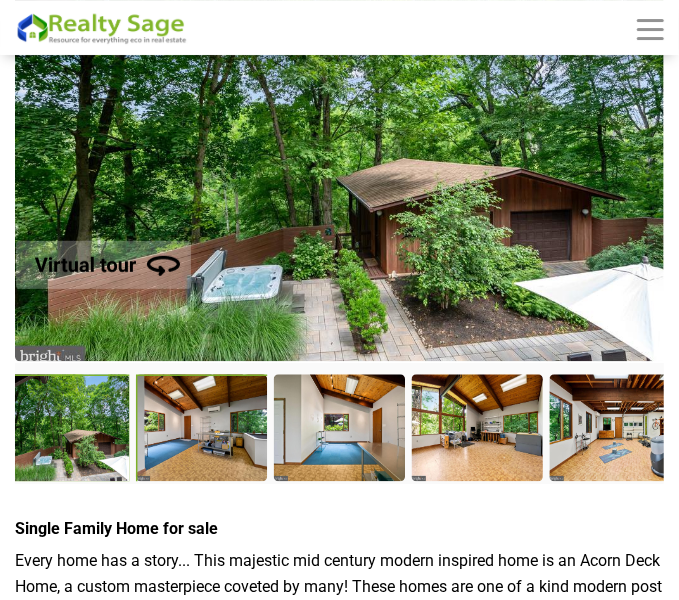 click at bounding box center (203, 430) 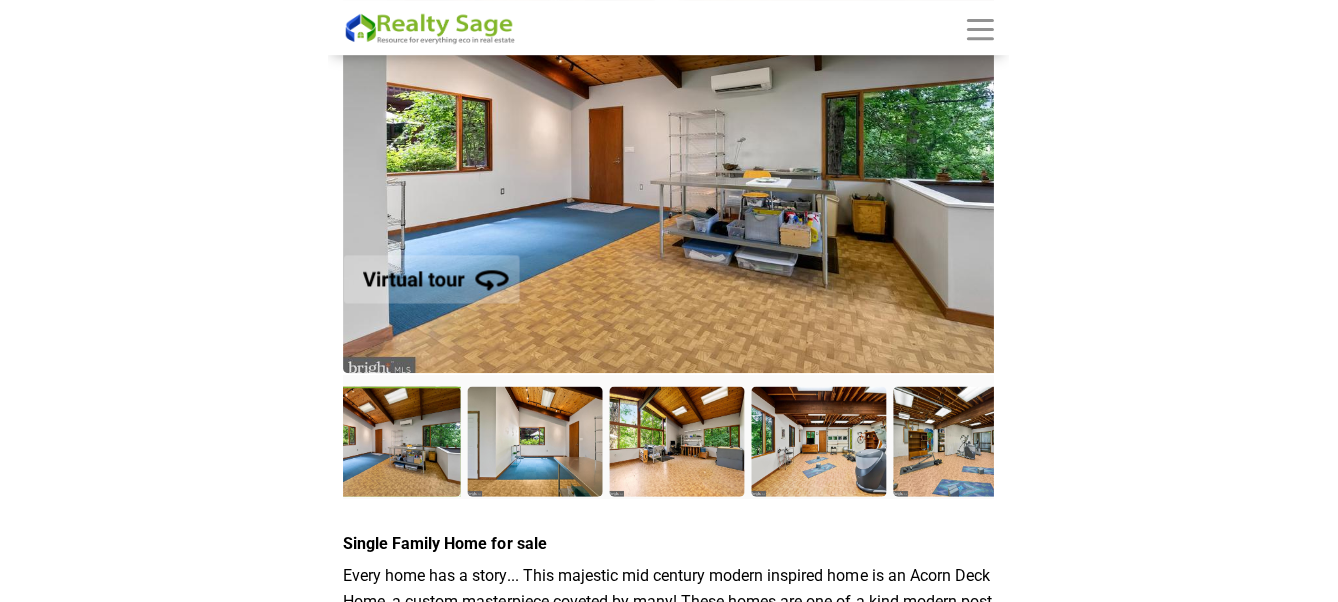 scroll, scrollTop: 214, scrollLeft: 0, axis: vertical 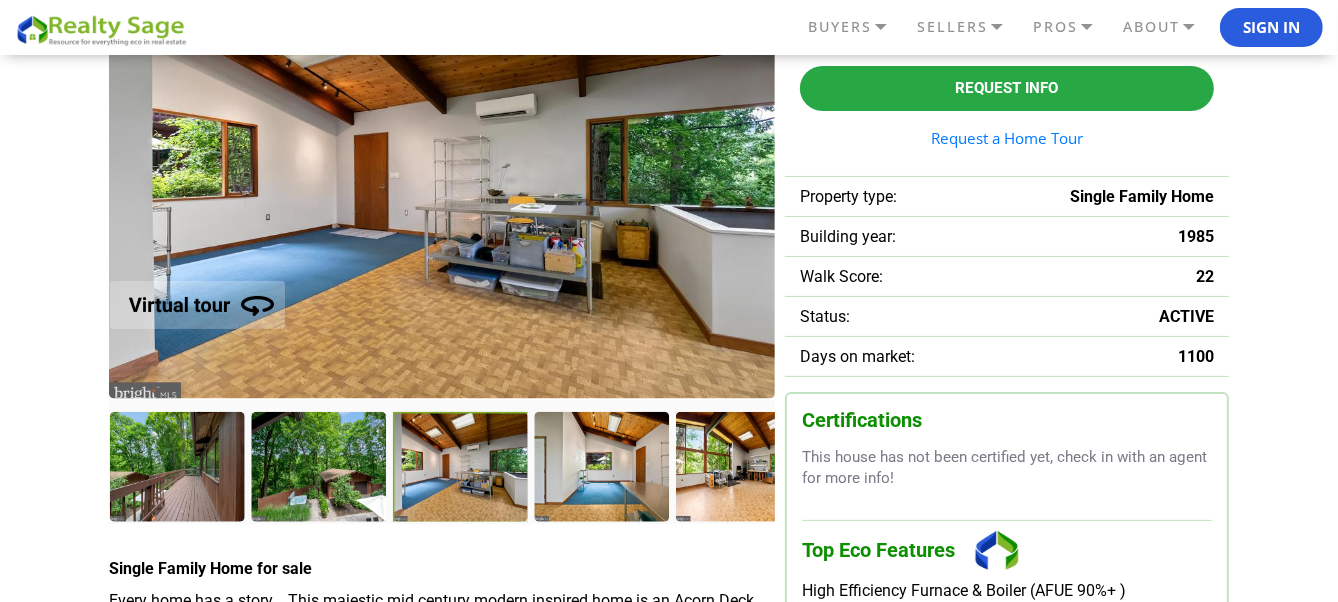 drag, startPoint x: 167, startPoint y: 467, endPoint x: 529, endPoint y: 446, distance: 362.6086 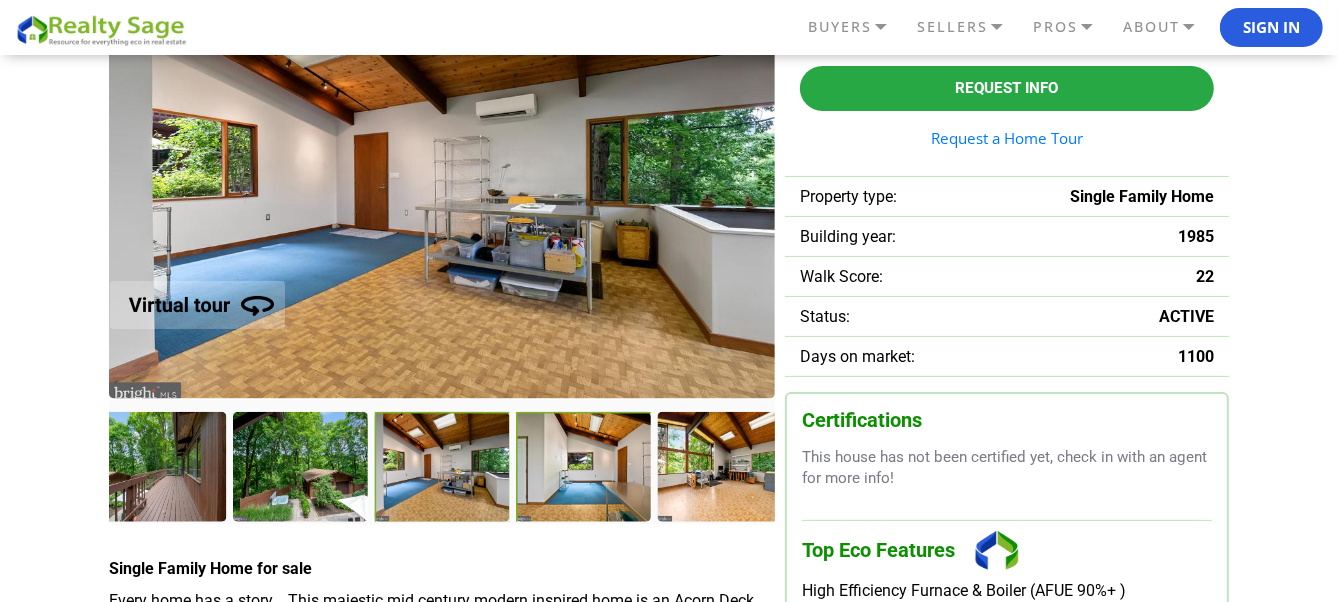 click at bounding box center [585, 468] 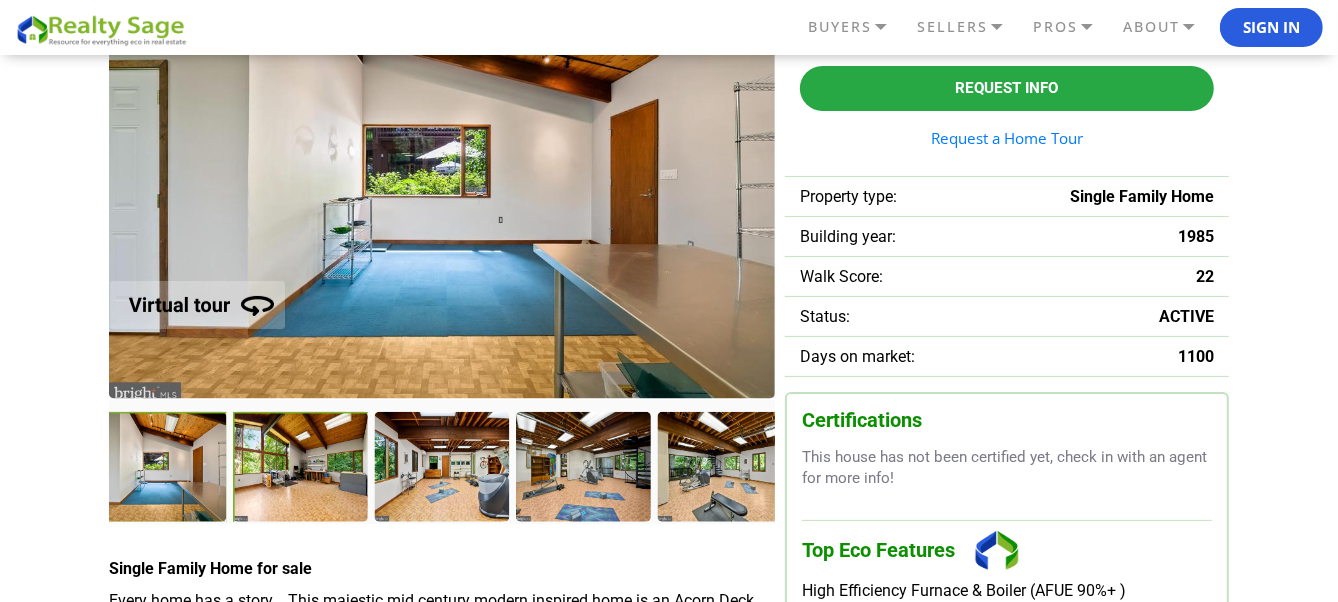 click at bounding box center [302, 468] 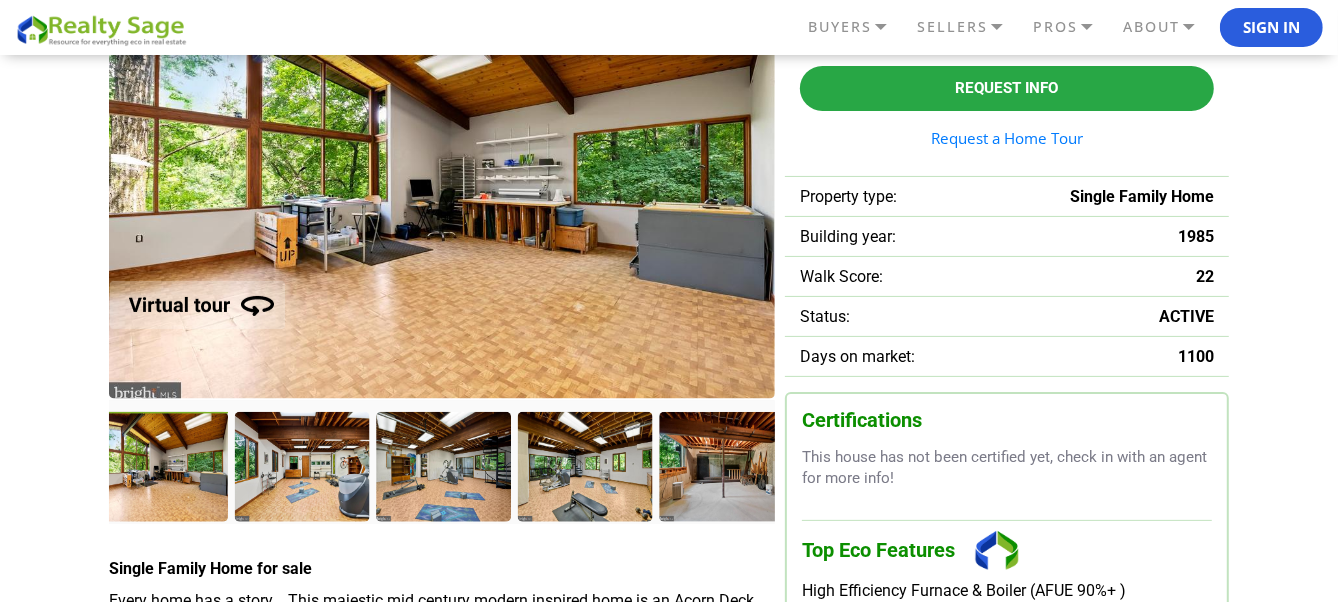 drag, startPoint x: 155, startPoint y: 457, endPoint x: 249, endPoint y: 454, distance: 94.04786 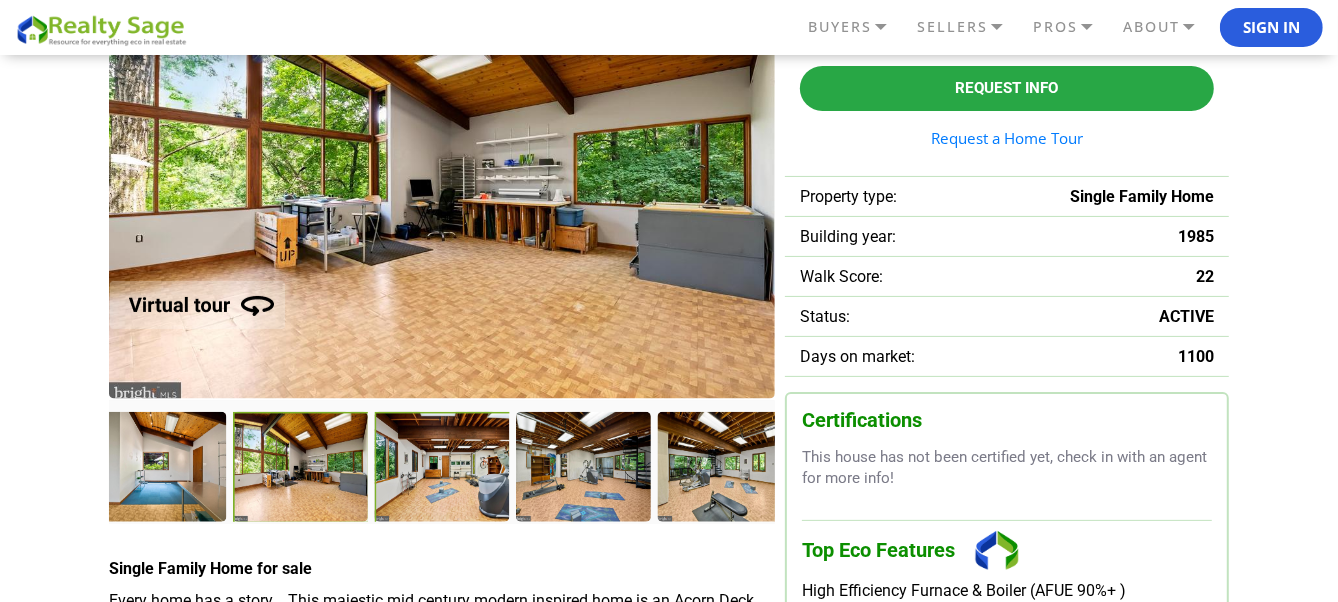 click at bounding box center (444, 468) 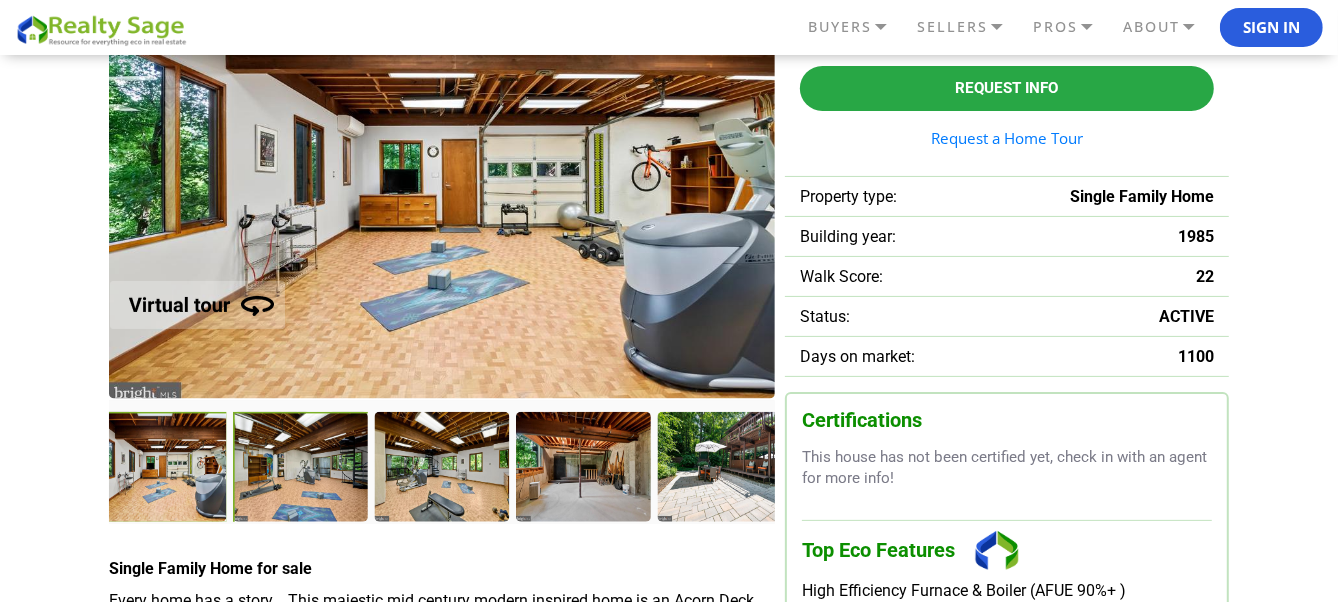 click at bounding box center (302, 468) 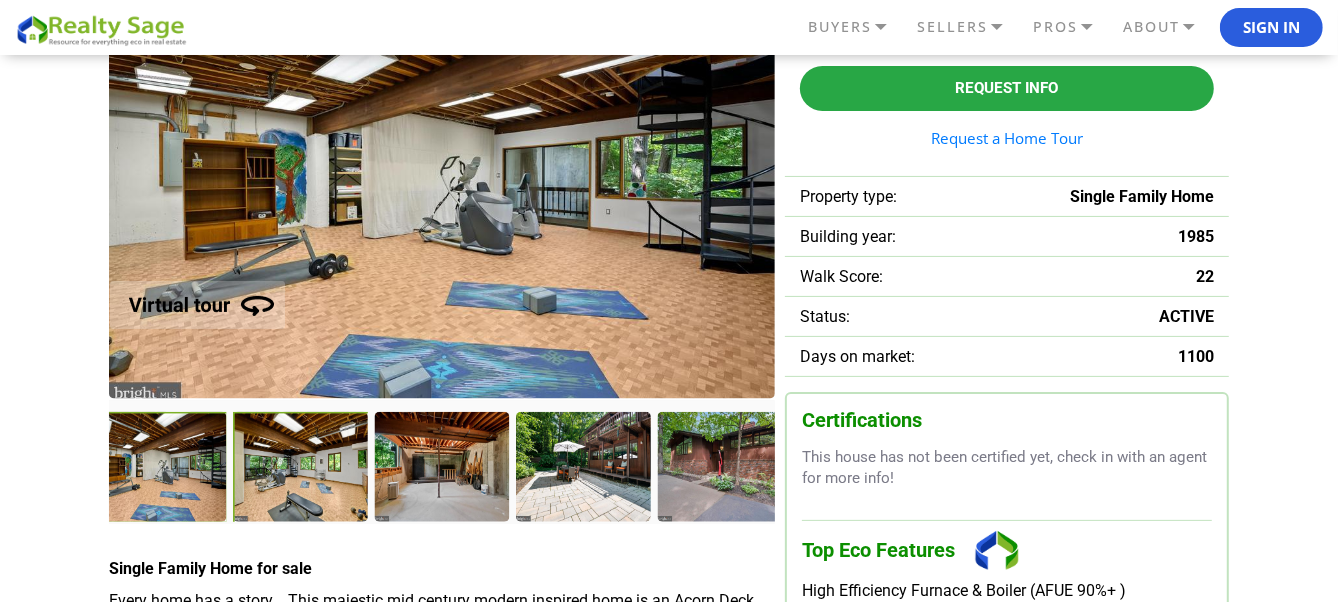 click at bounding box center [302, 468] 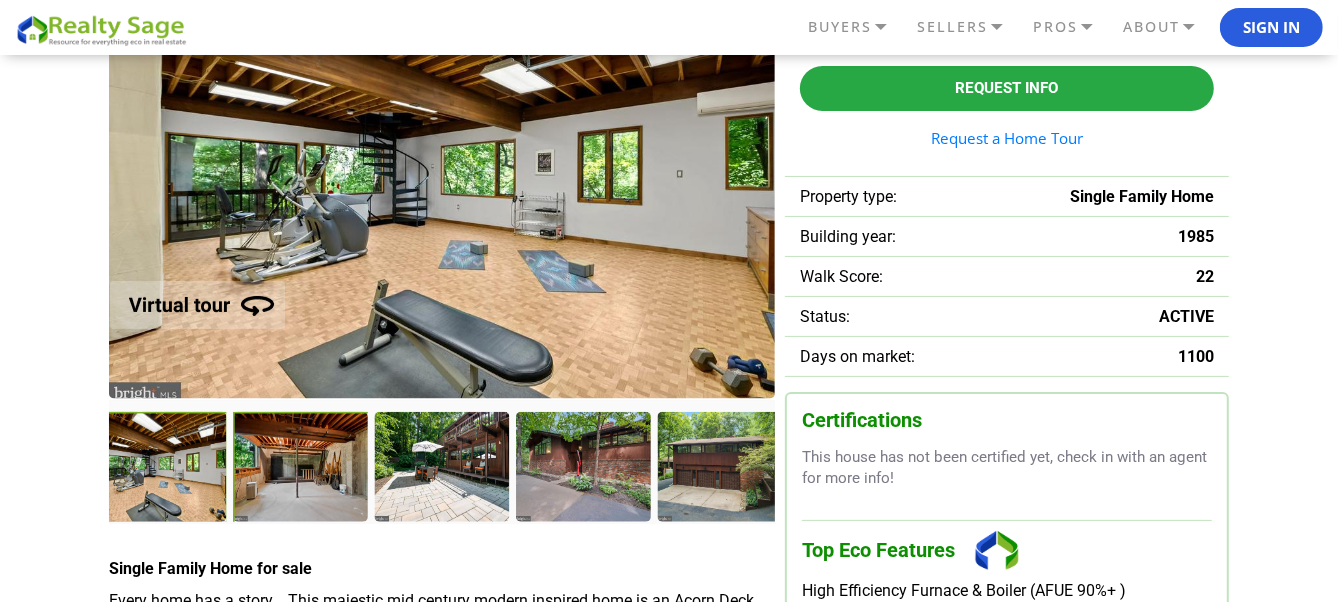 click at bounding box center [302, 468] 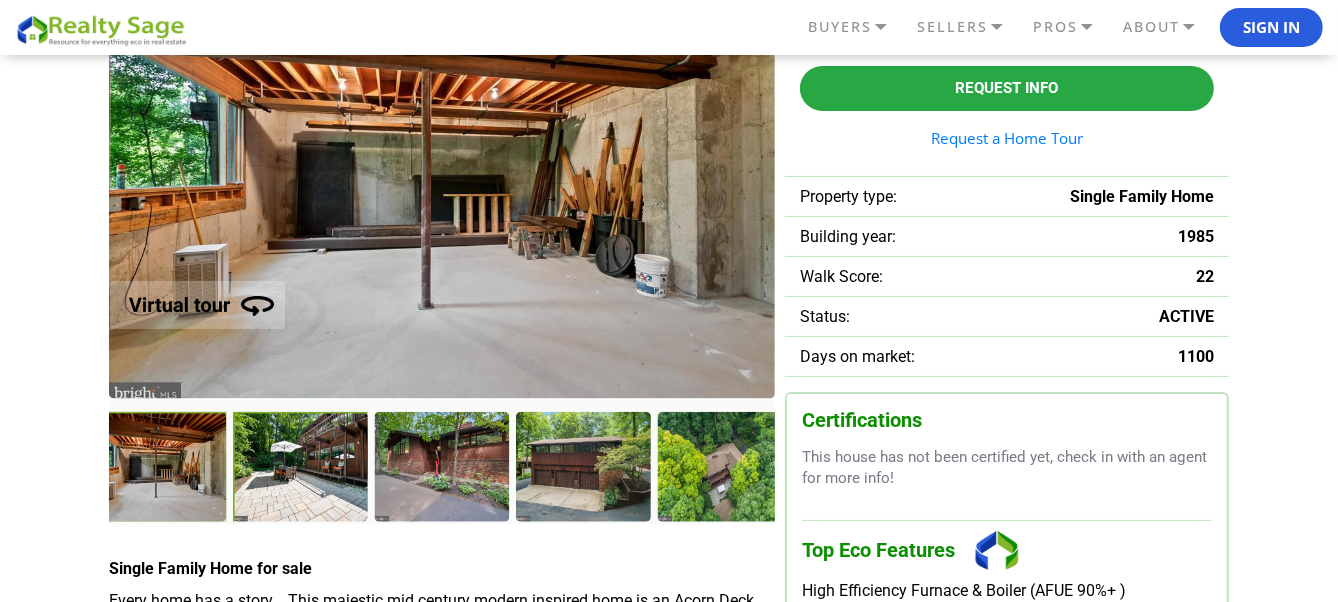 click at bounding box center (302, 468) 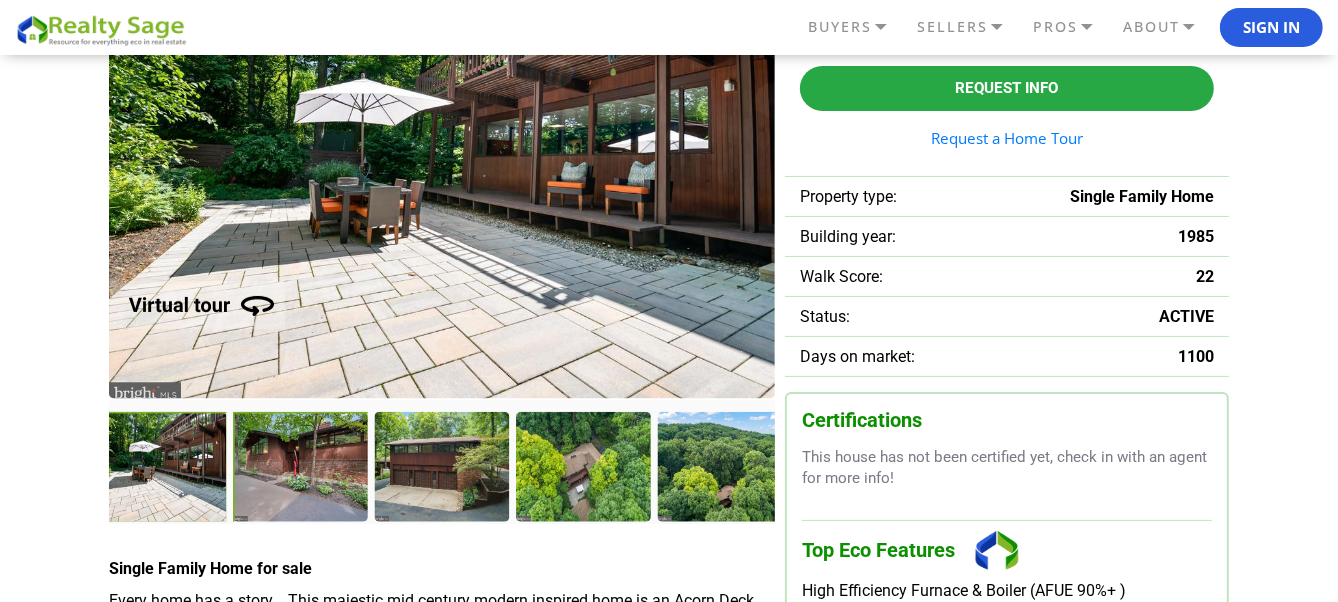 drag, startPoint x: 293, startPoint y: 463, endPoint x: 271, endPoint y: 493, distance: 37.202152 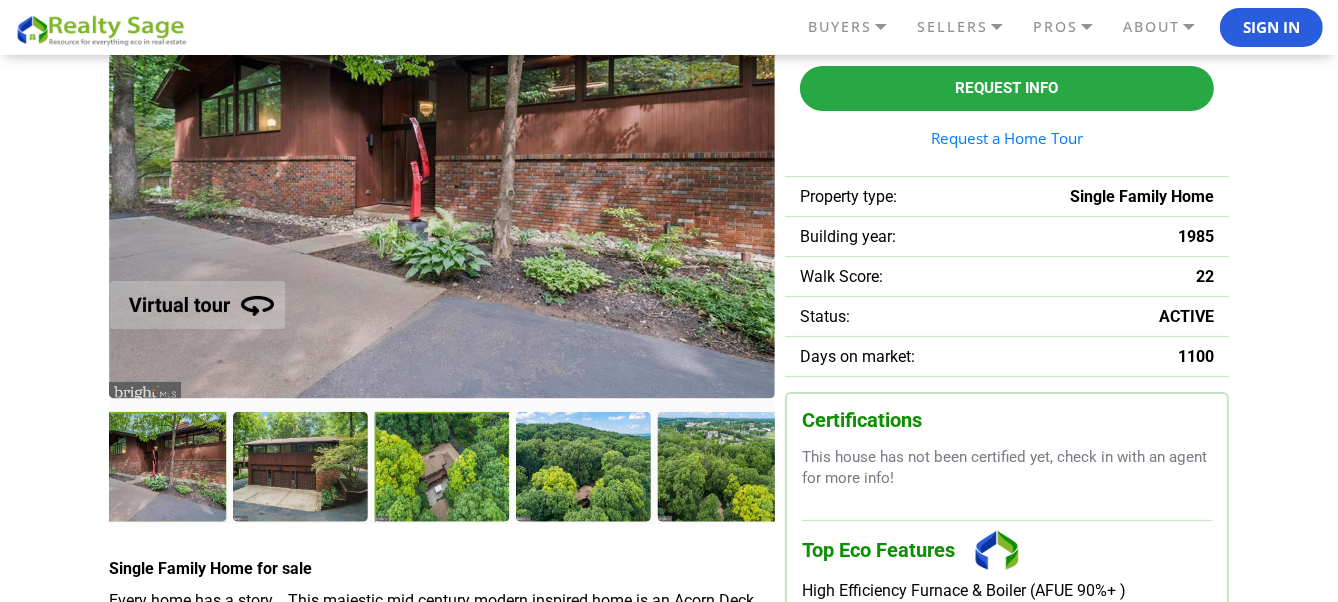 click at bounding box center [444, 468] 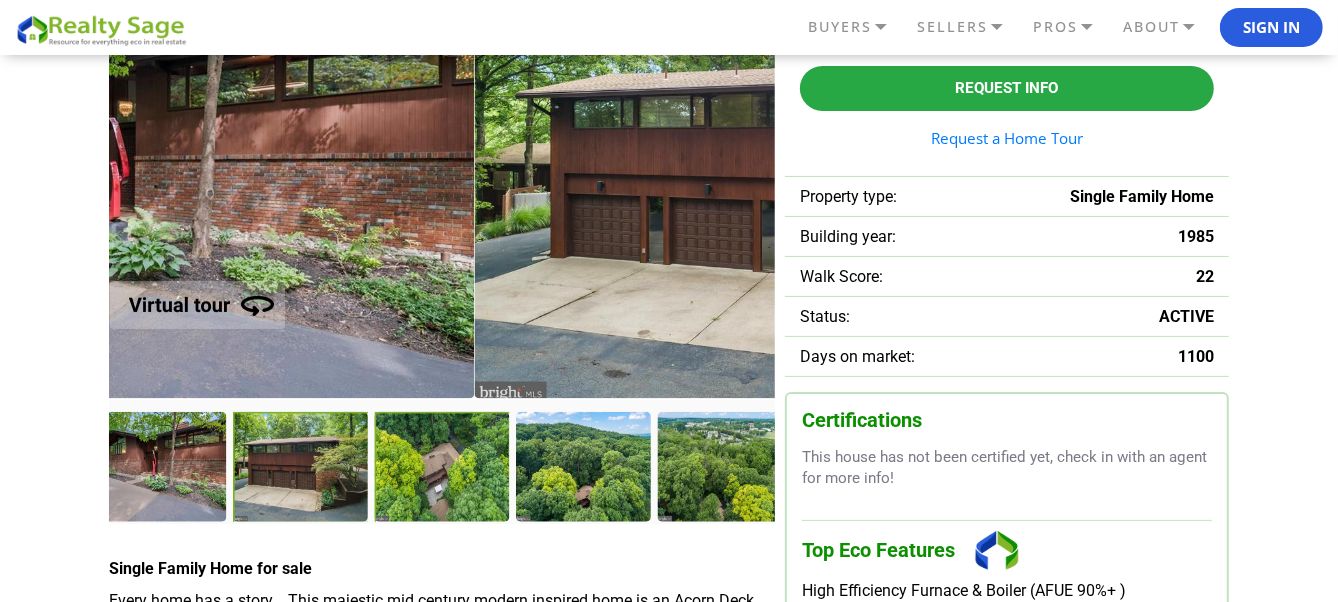 click at bounding box center [444, 468] 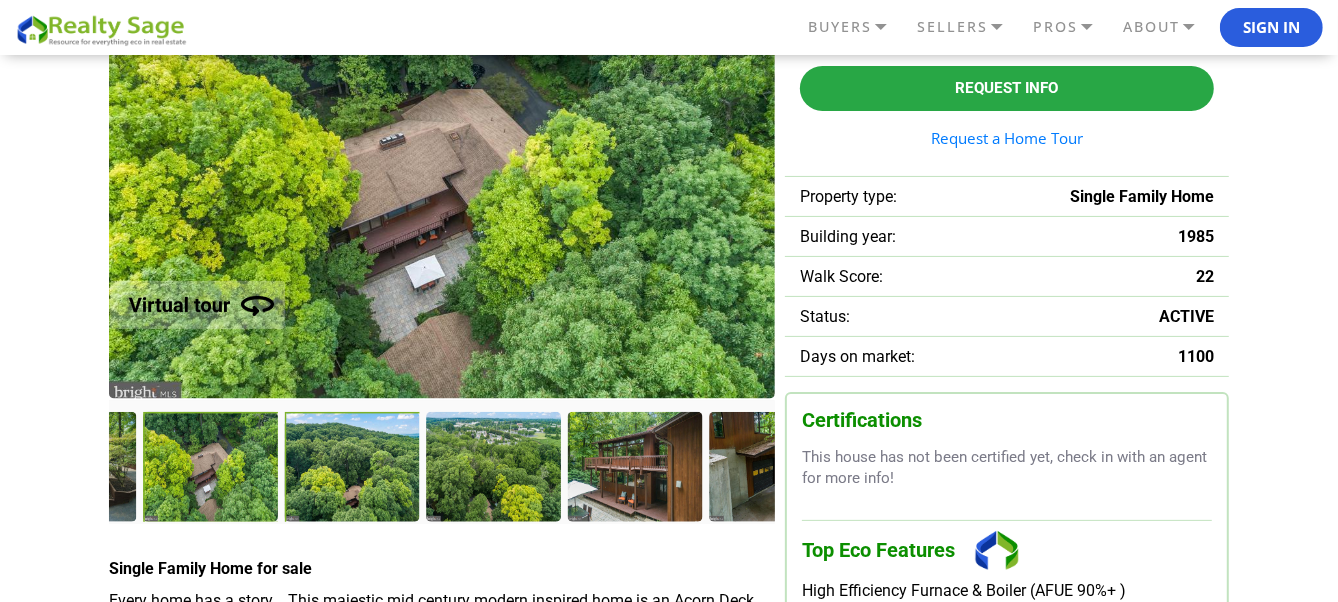 drag, startPoint x: 189, startPoint y: 450, endPoint x: 368, endPoint y: 452, distance: 179.01117 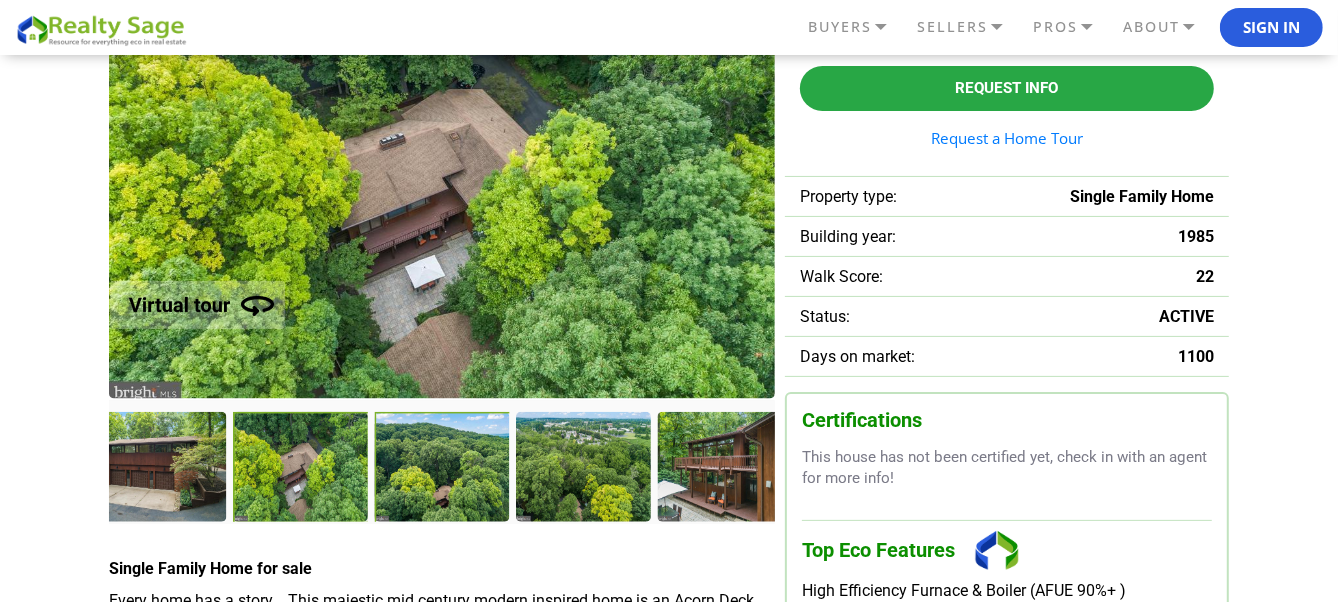 click at bounding box center [444, 468] 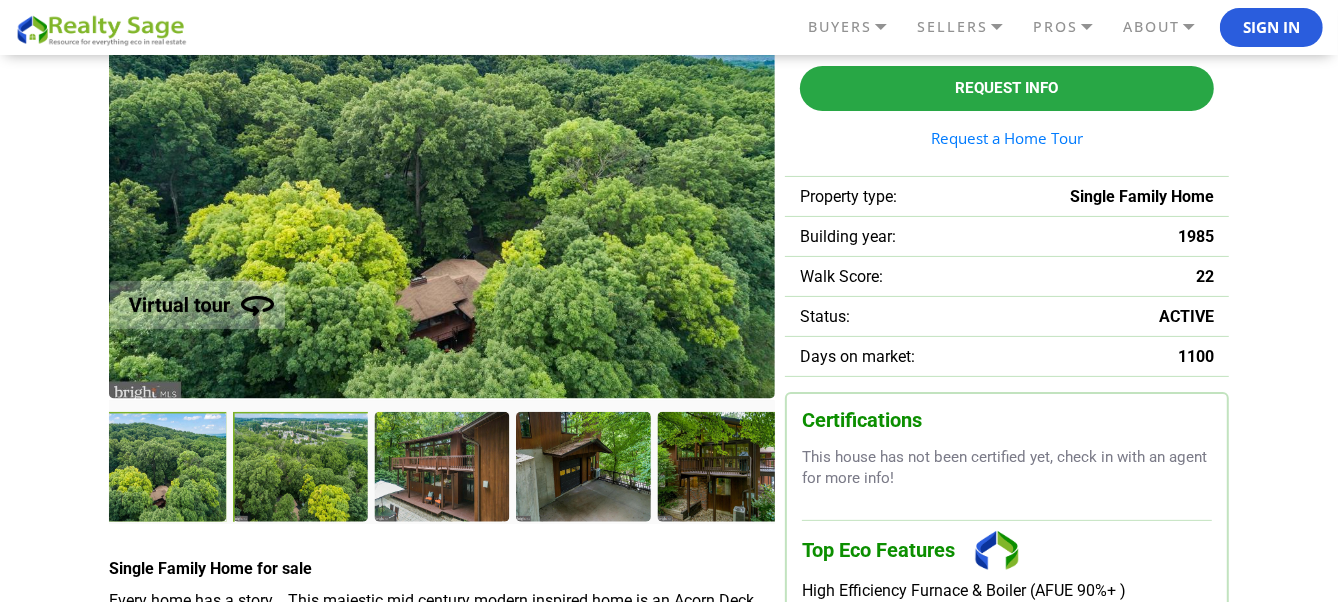 click at bounding box center [302, 468] 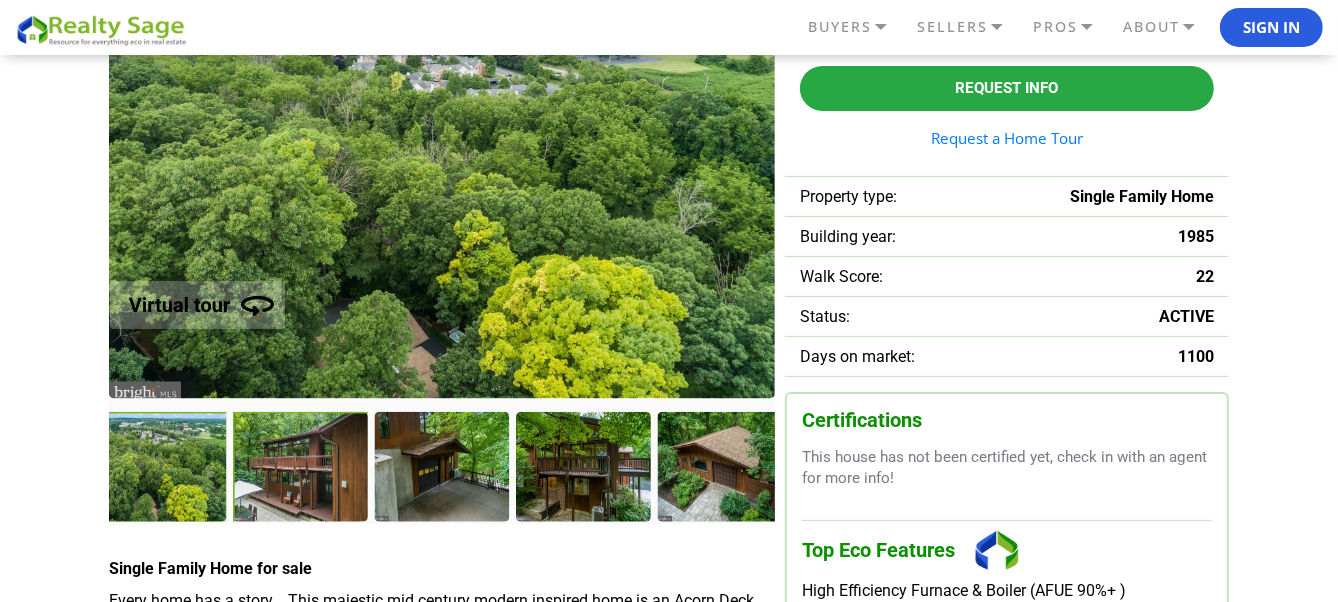 click at bounding box center (302, 468) 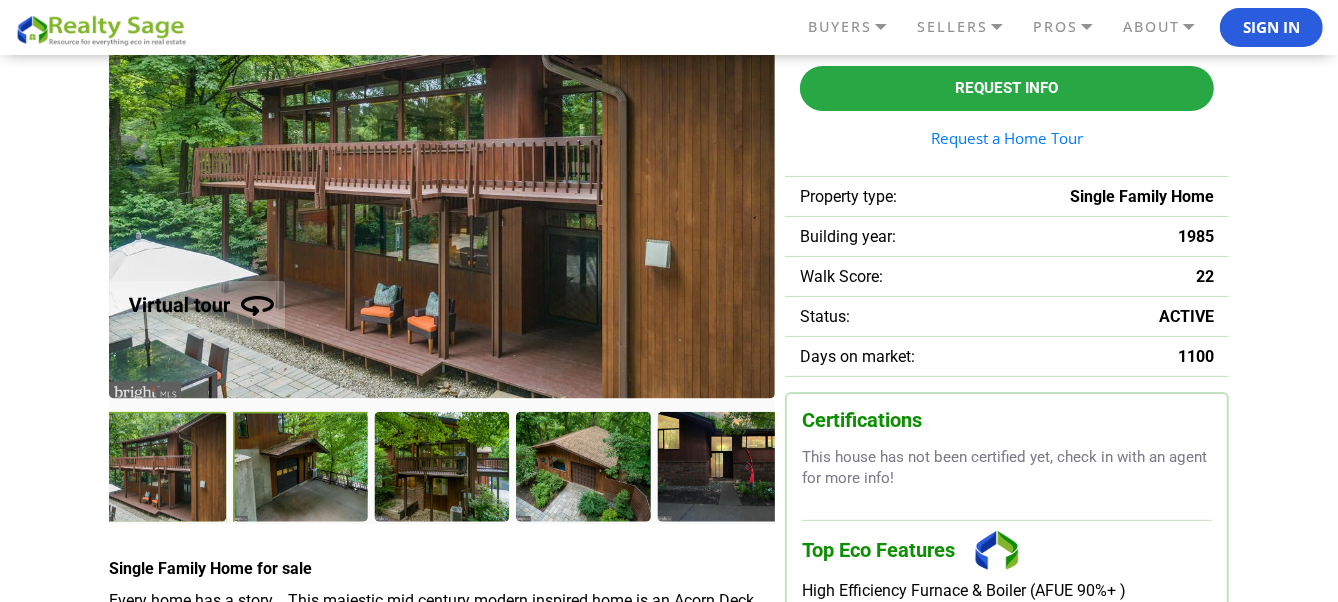 drag, startPoint x: 297, startPoint y: 464, endPoint x: 263, endPoint y: 466, distance: 34.058773 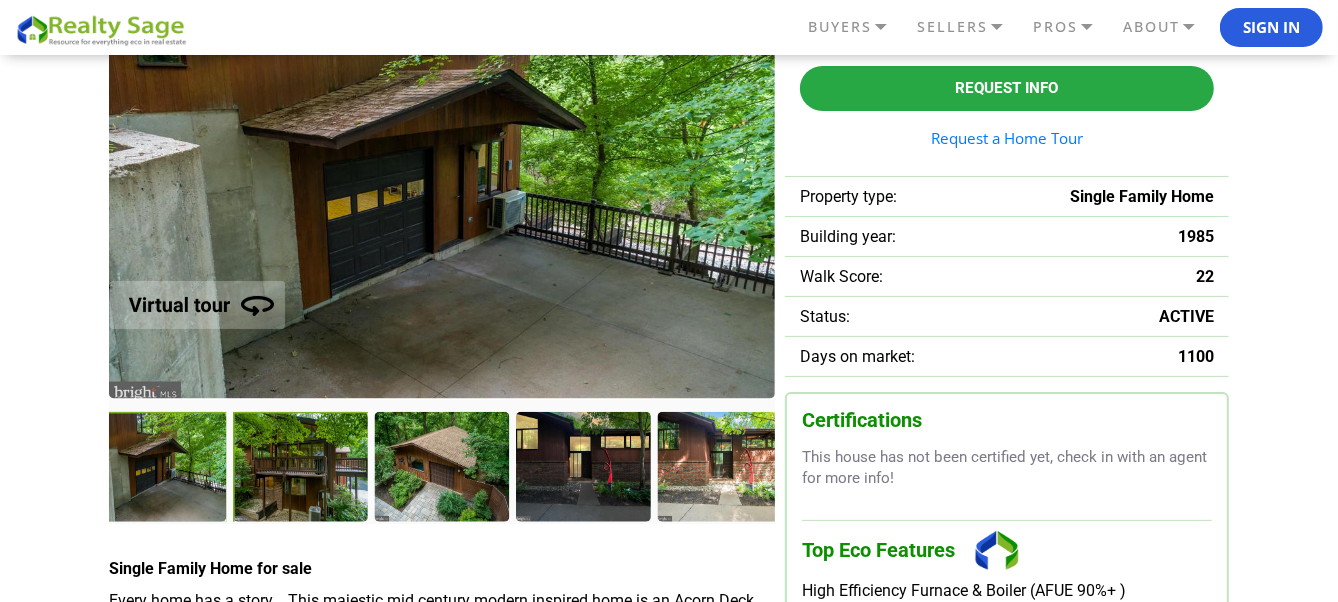 click at bounding box center (302, 468) 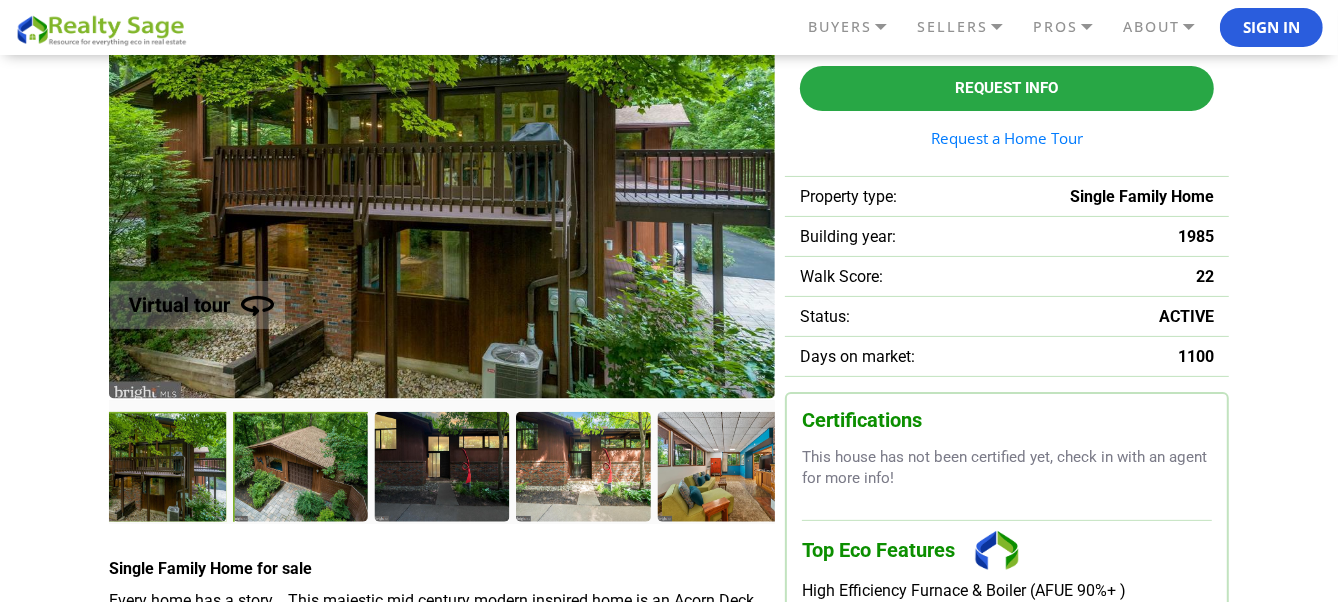 click at bounding box center [302, 468] 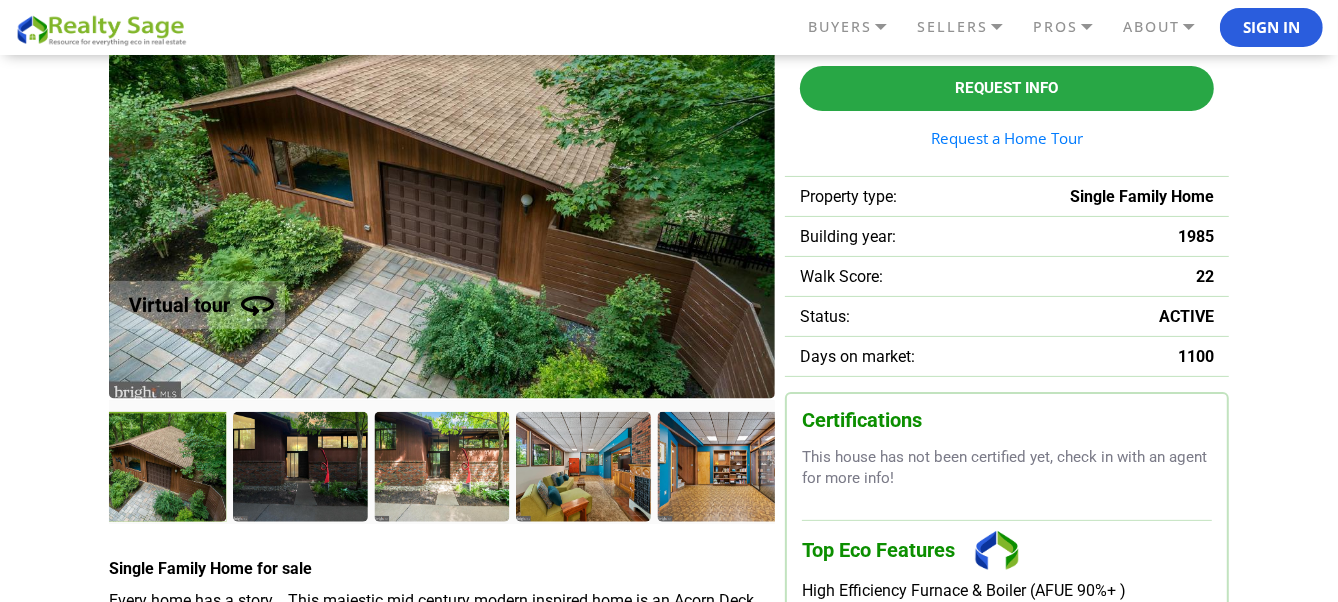 click at bounding box center (442, 184) 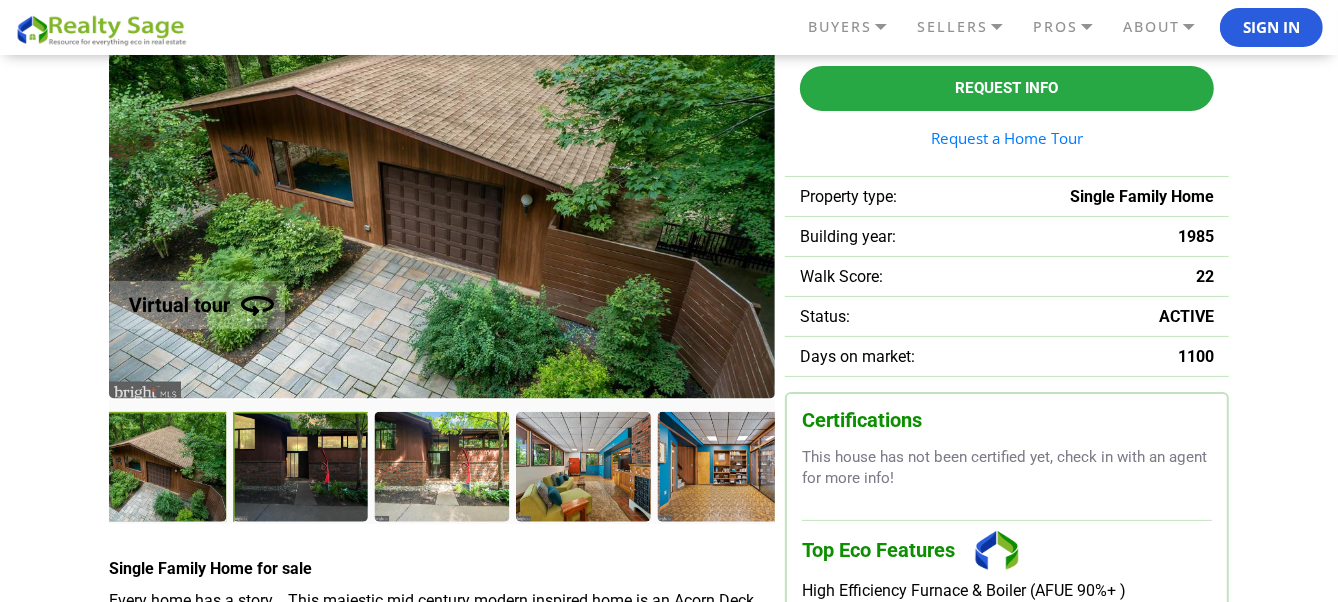 click at bounding box center (302, 468) 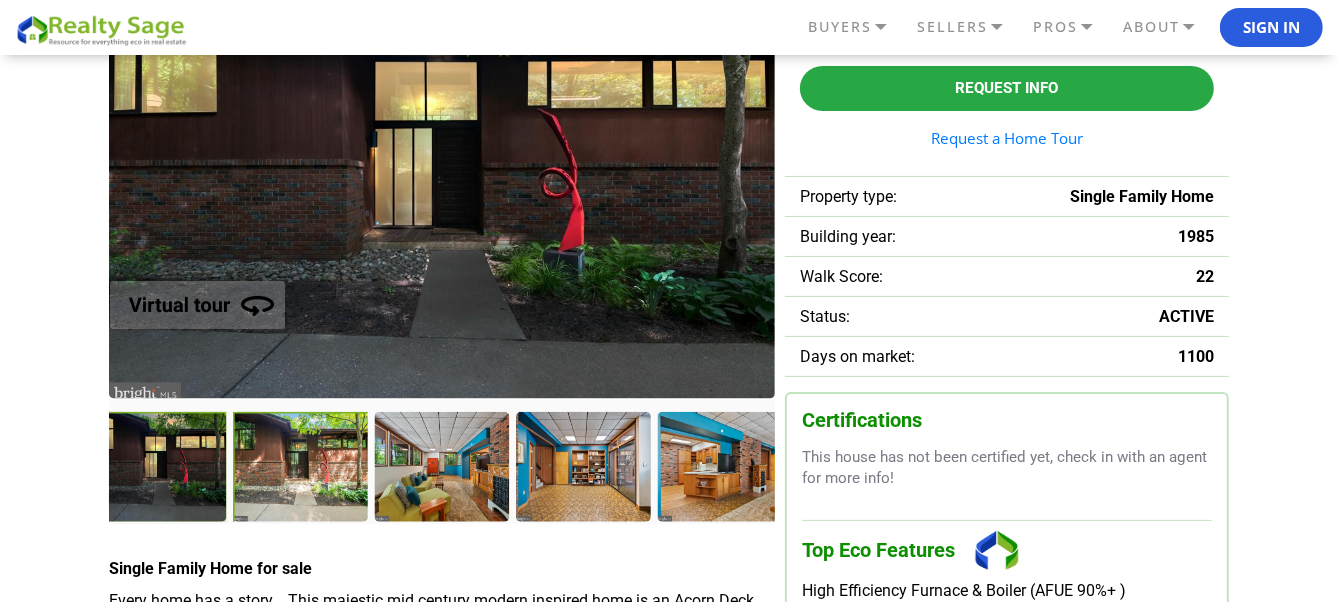 click at bounding box center [302, 468] 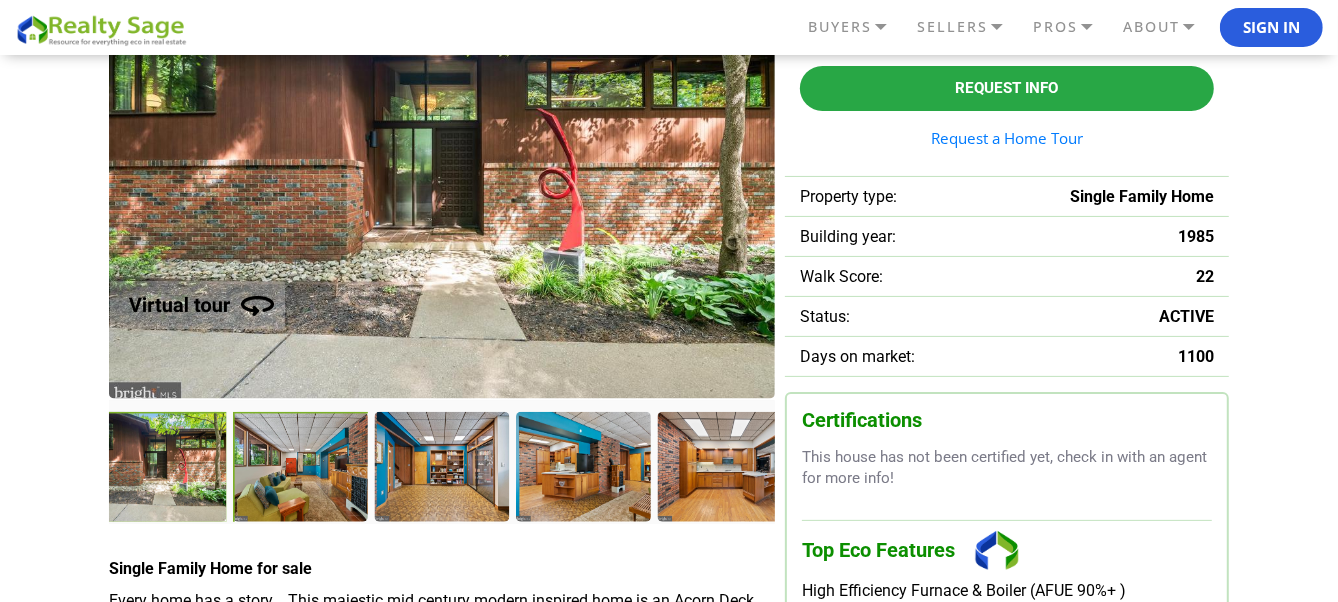 click at bounding box center (302, 468) 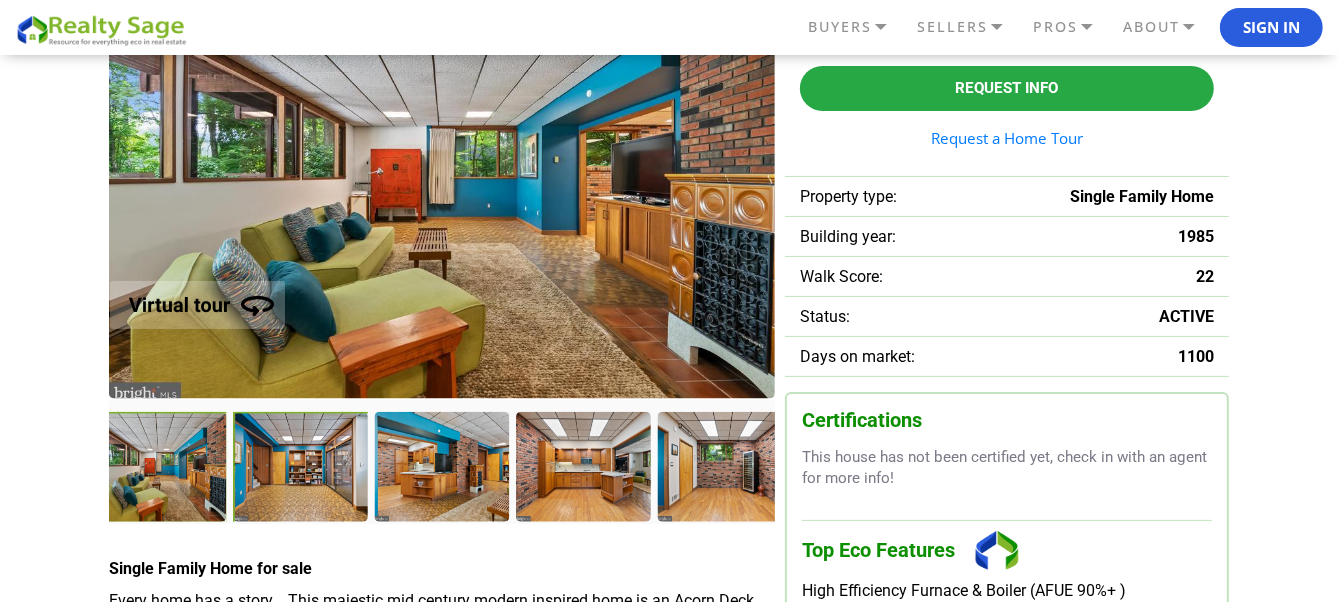 click at bounding box center [302, 468] 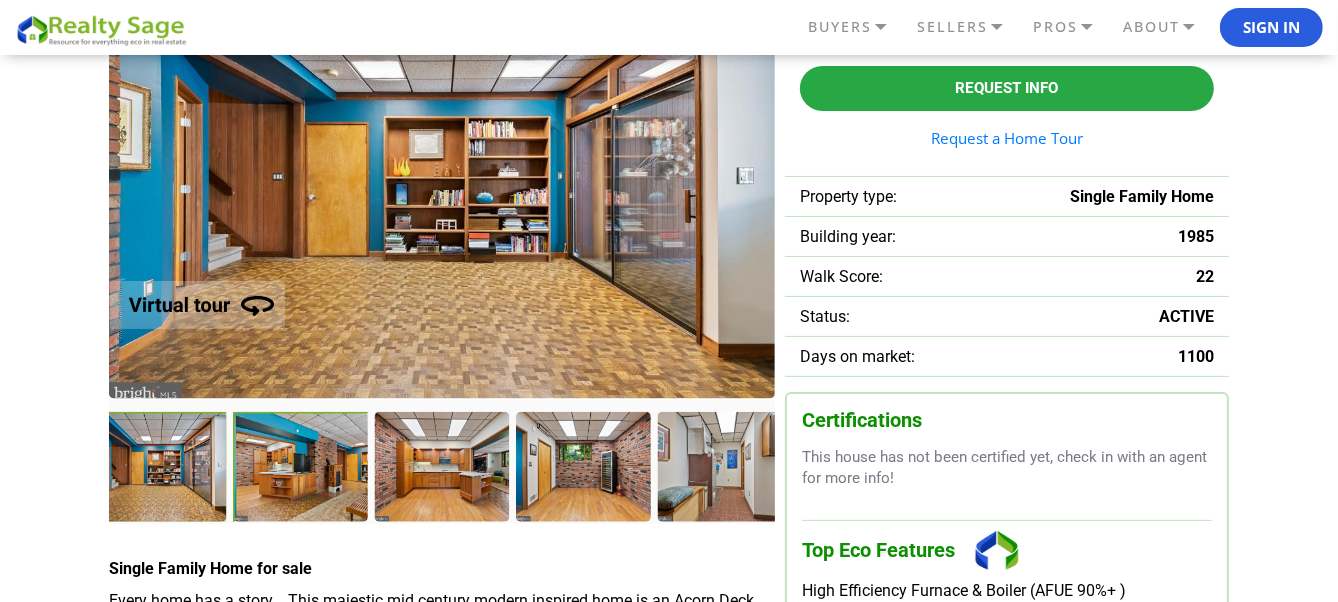 click at bounding box center (302, 468) 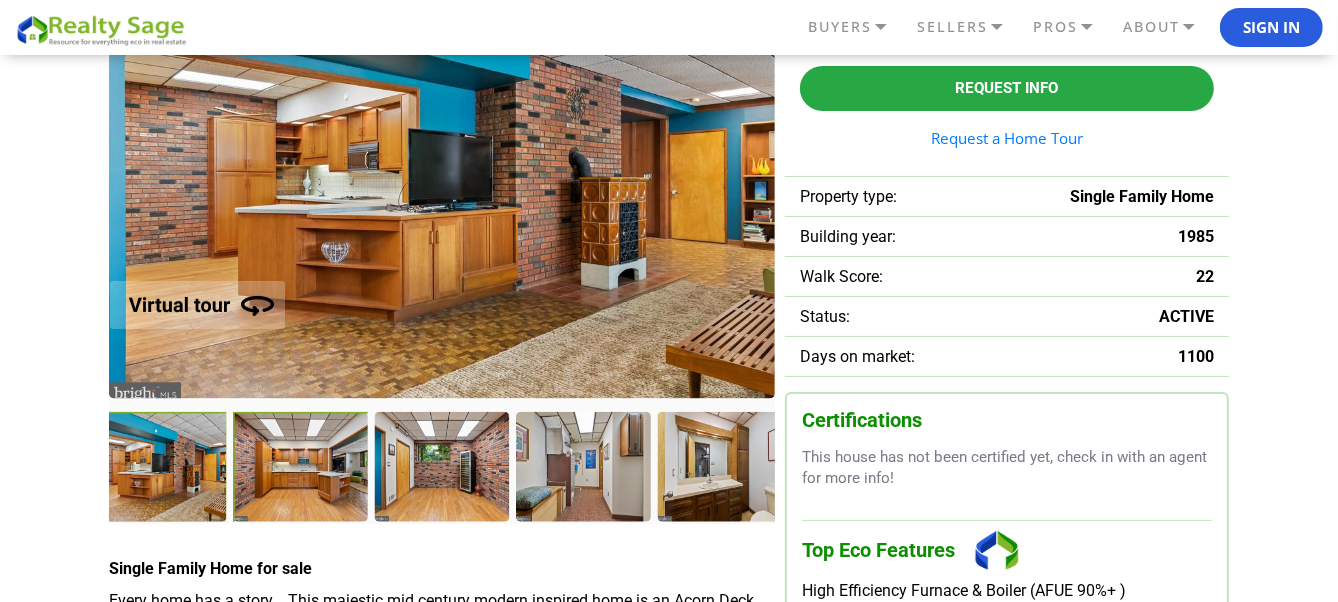 click at bounding box center [302, 468] 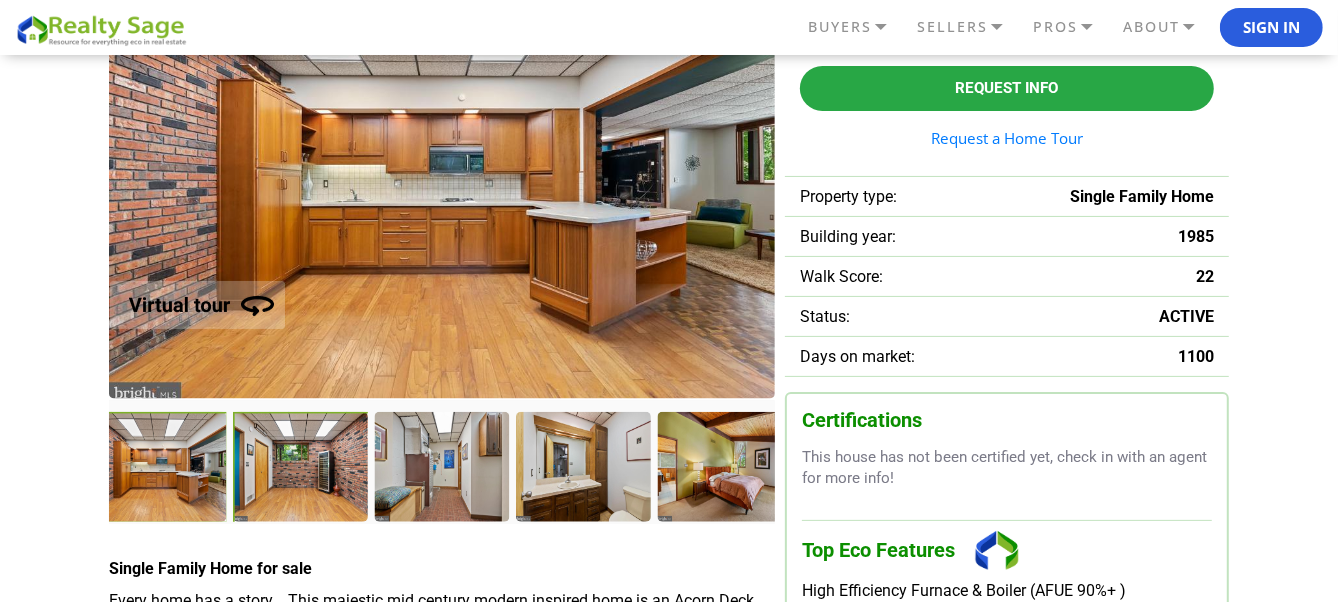 click at bounding box center (302, 468) 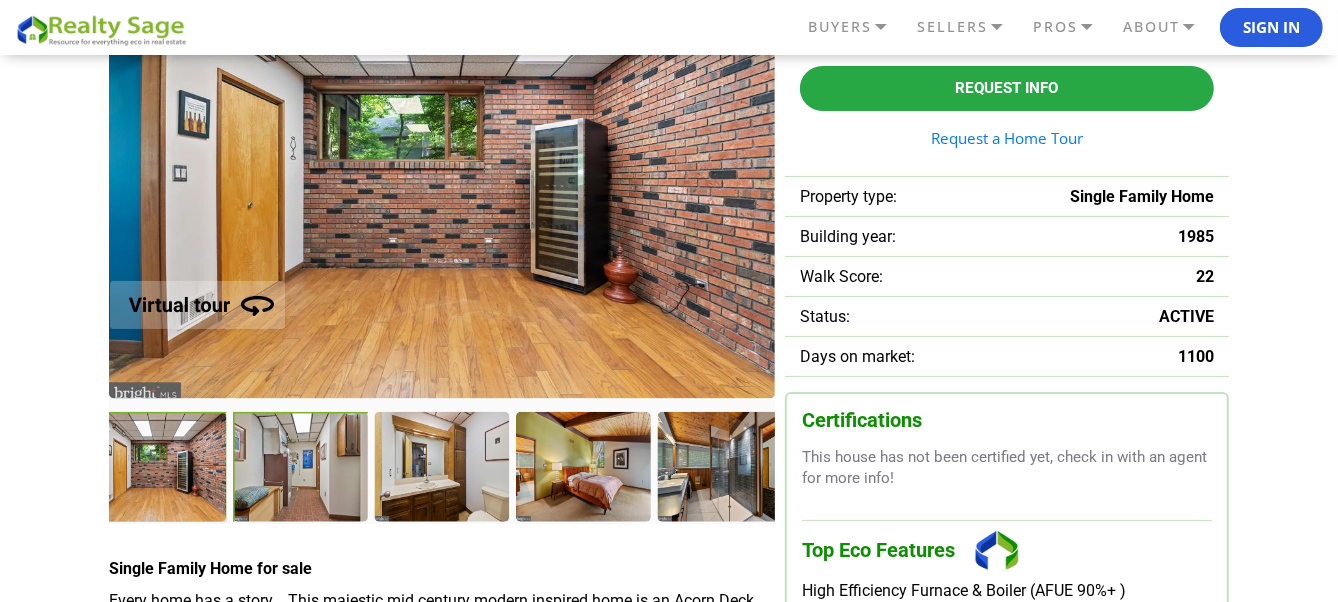 click at bounding box center [302, 468] 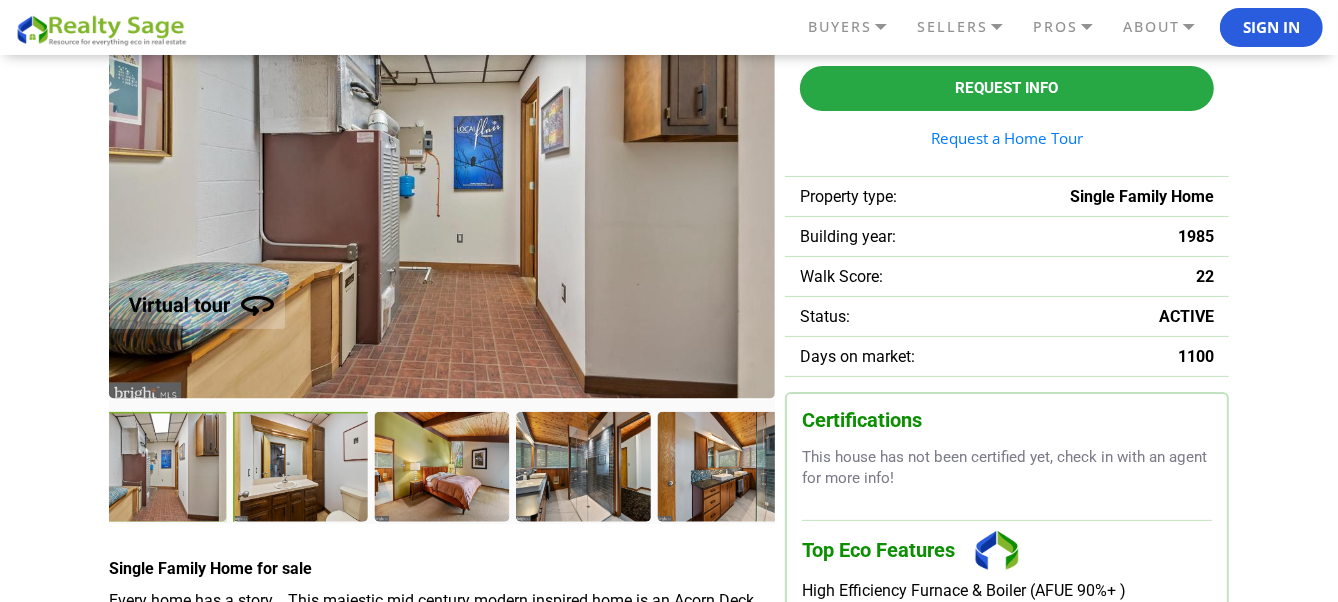 click at bounding box center [302, 468] 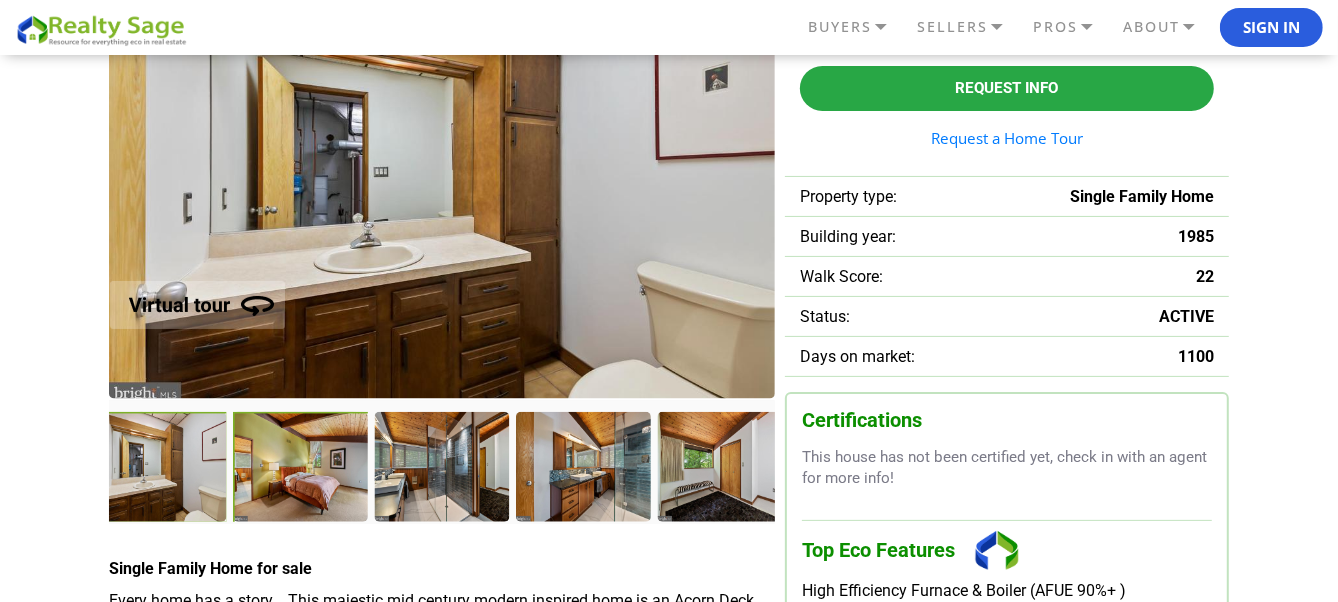 click at bounding box center (302, 468) 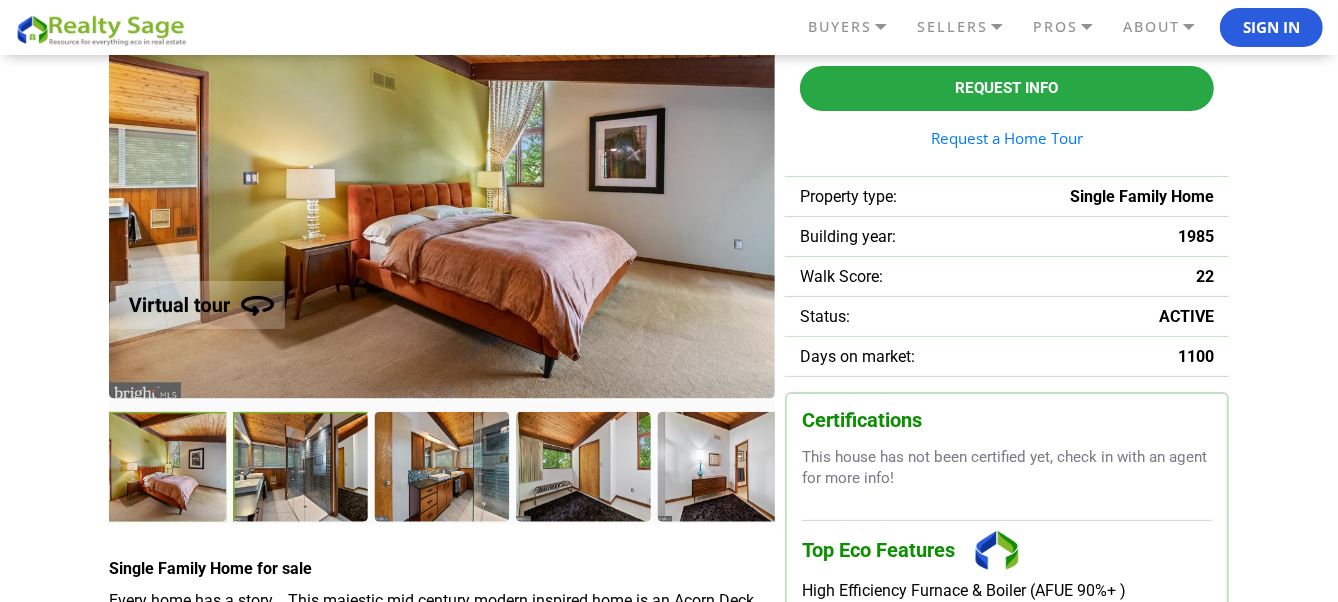 click at bounding box center [302, 468] 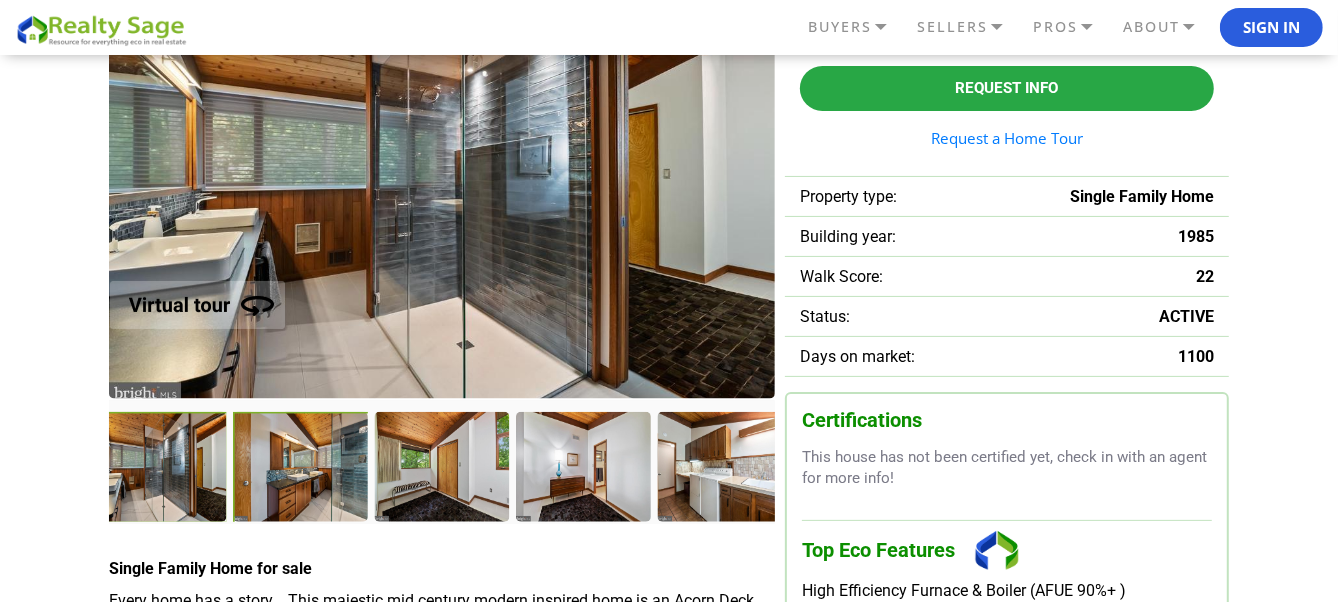click at bounding box center (302, 468) 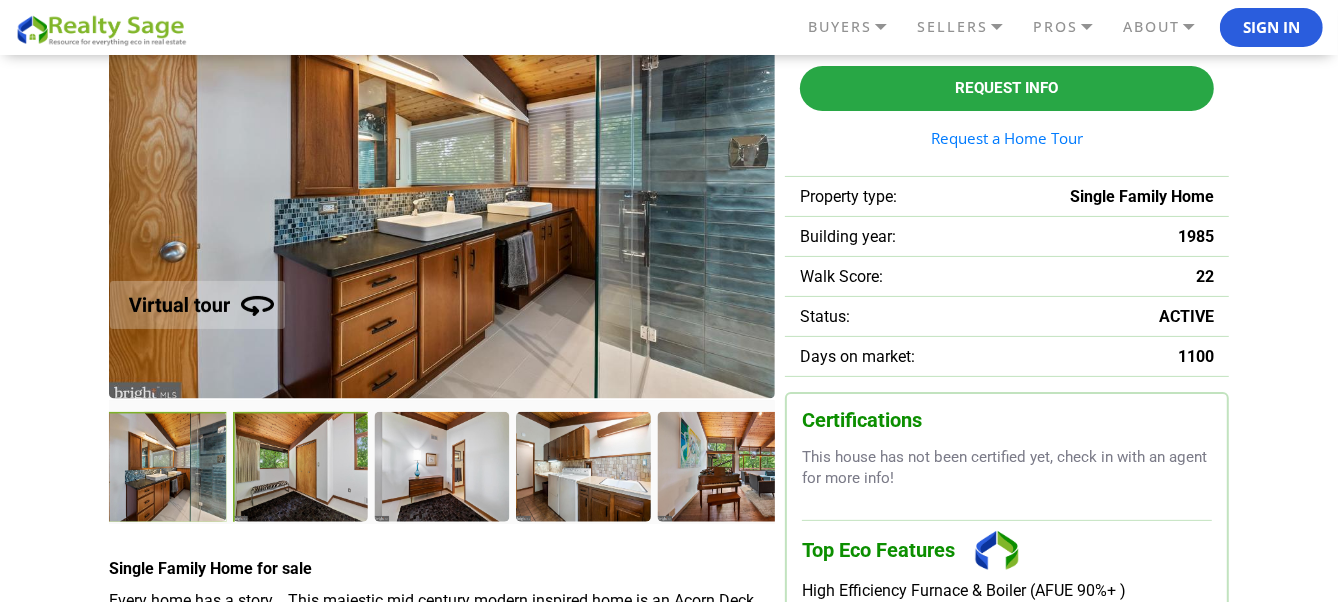 click at bounding box center (302, 468) 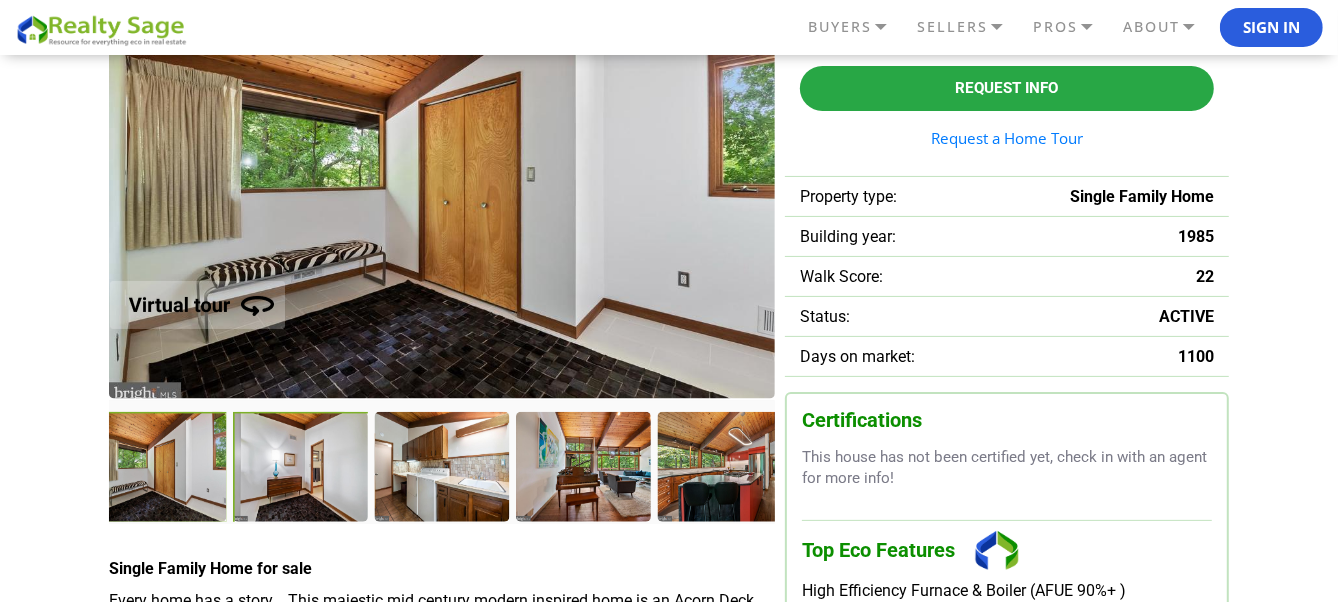 click at bounding box center (302, 468) 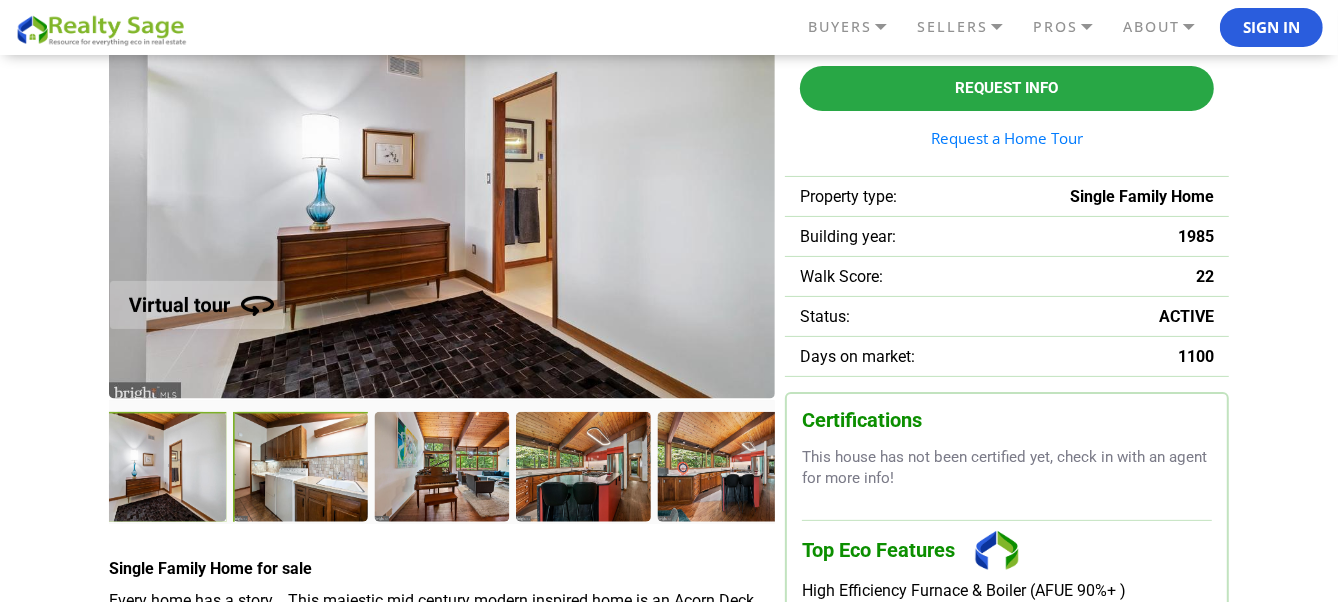 click at bounding box center [302, 468] 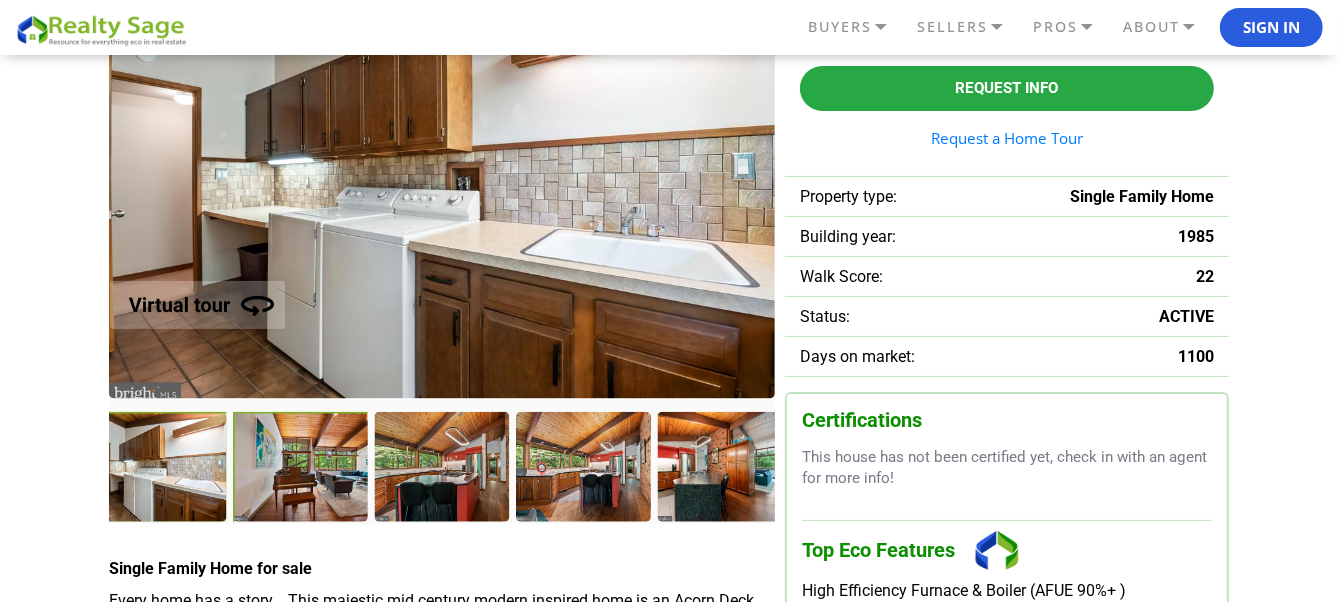 click at bounding box center (302, 468) 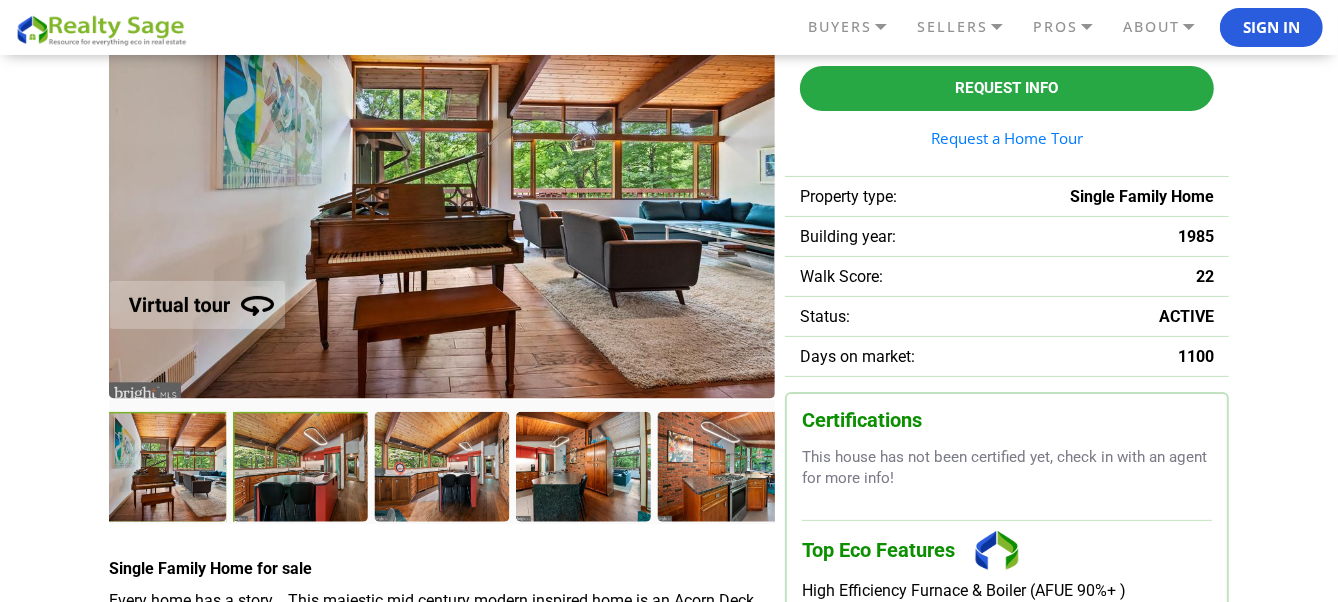 click at bounding box center [302, 468] 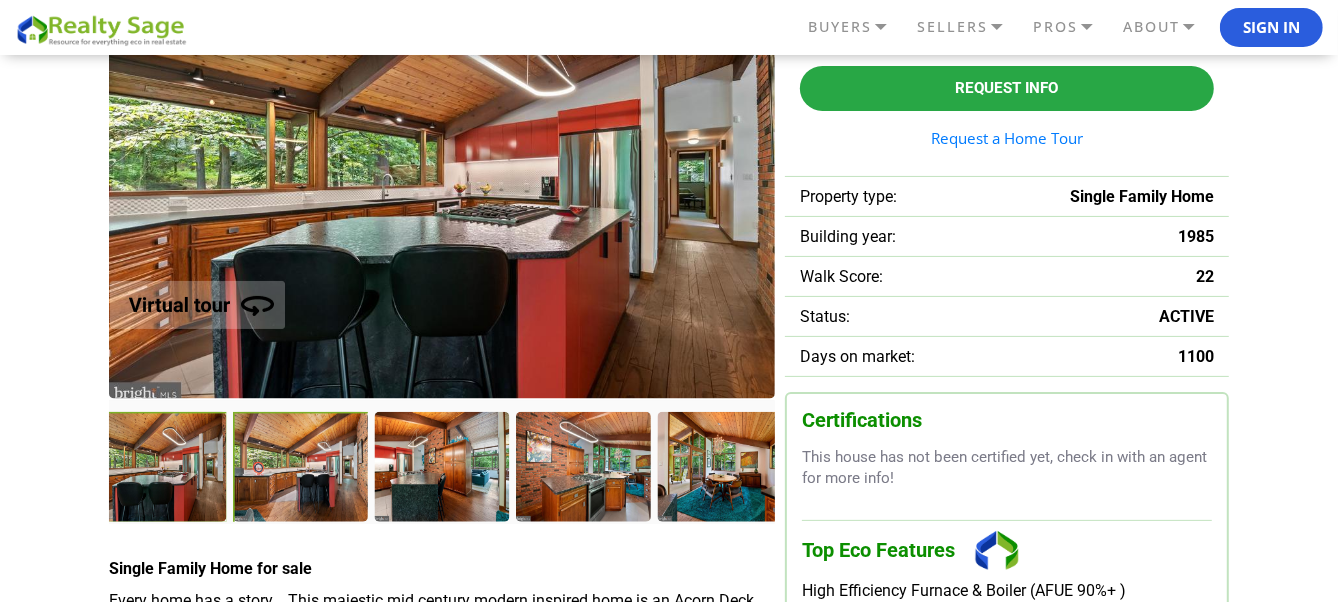 click at bounding box center (302, 468) 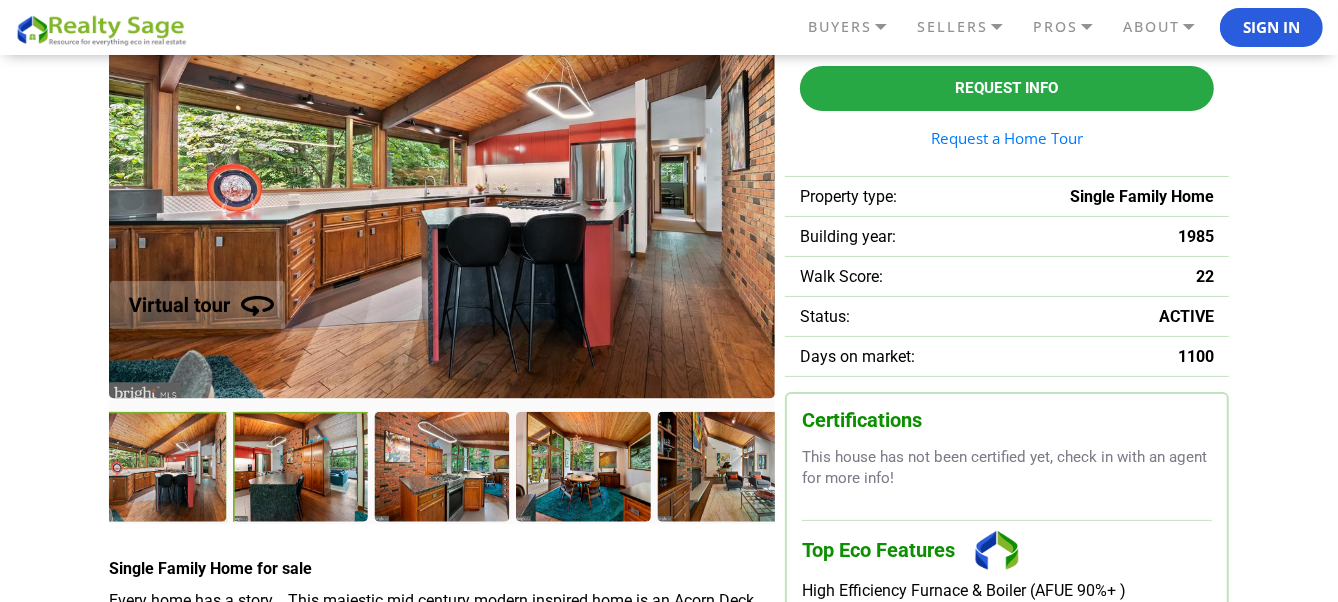 click at bounding box center (302, 468) 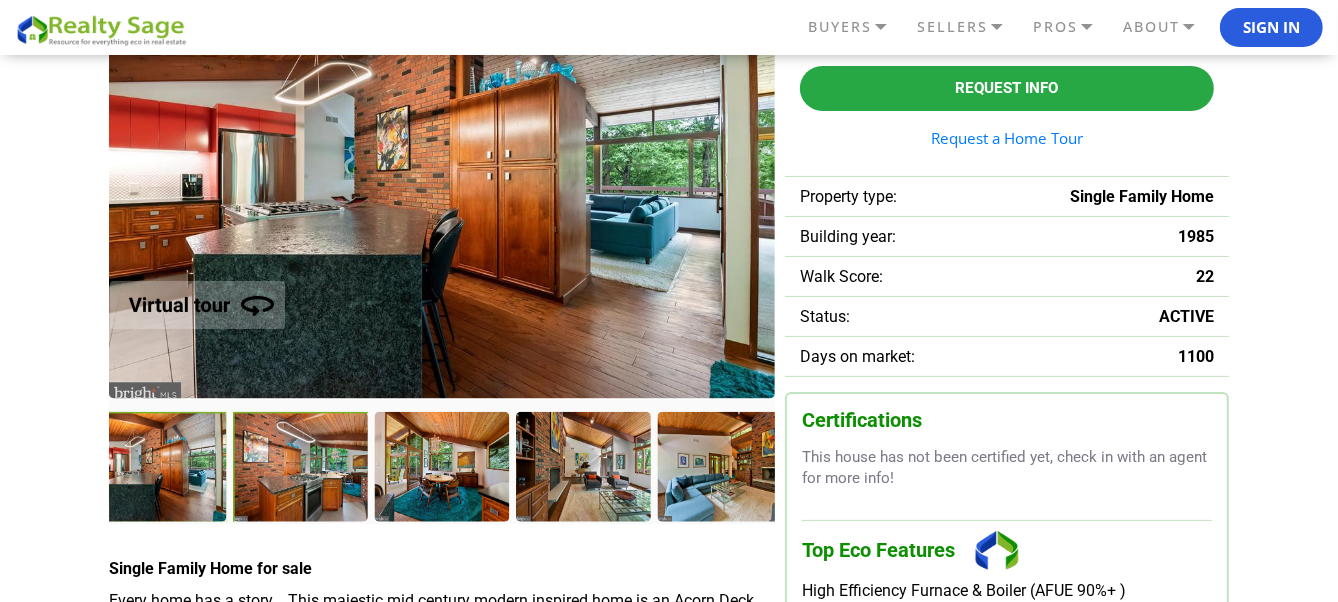 click at bounding box center (302, 468) 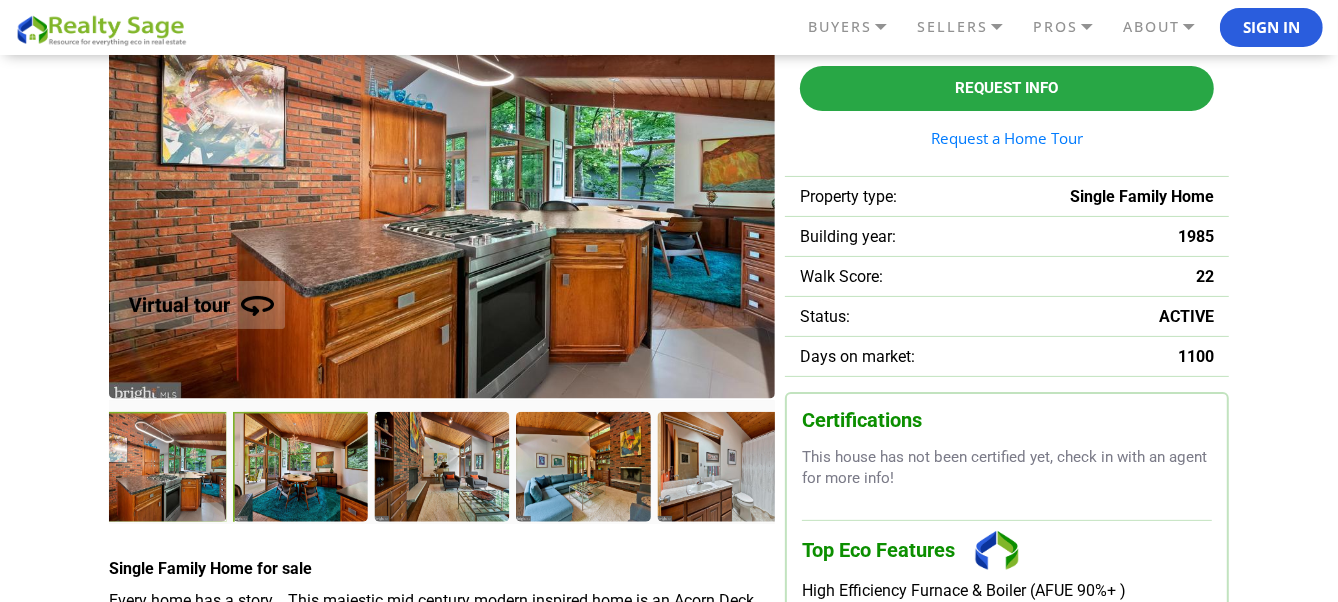 click at bounding box center [302, 468] 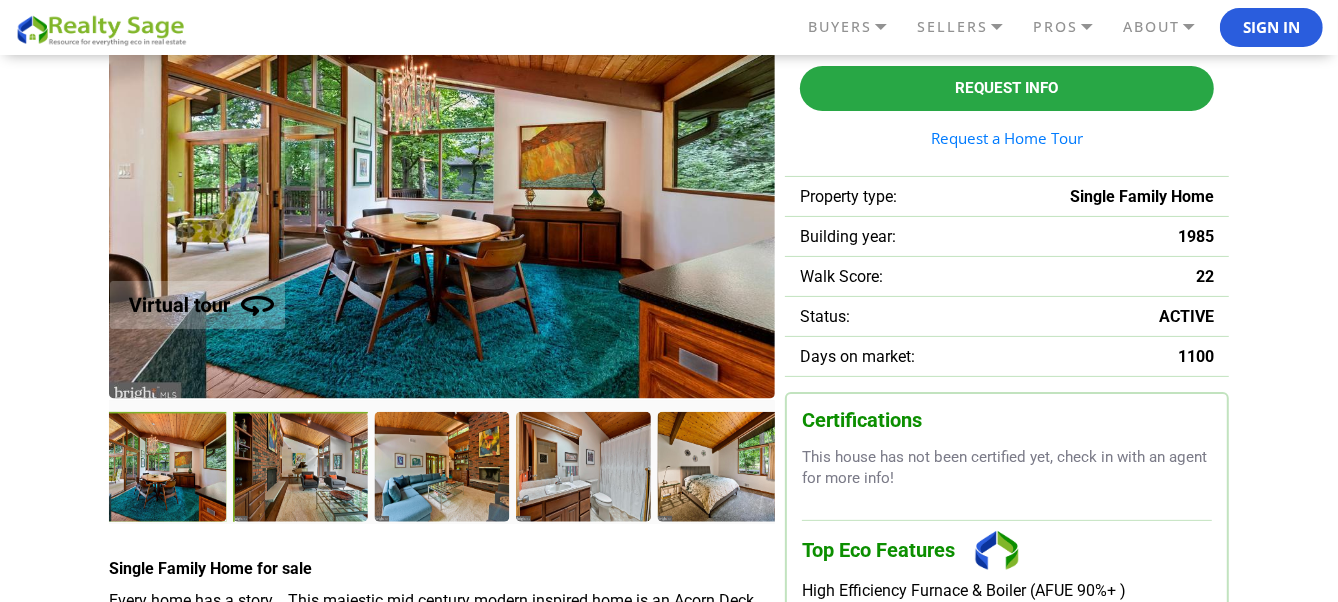 click at bounding box center [302, 468] 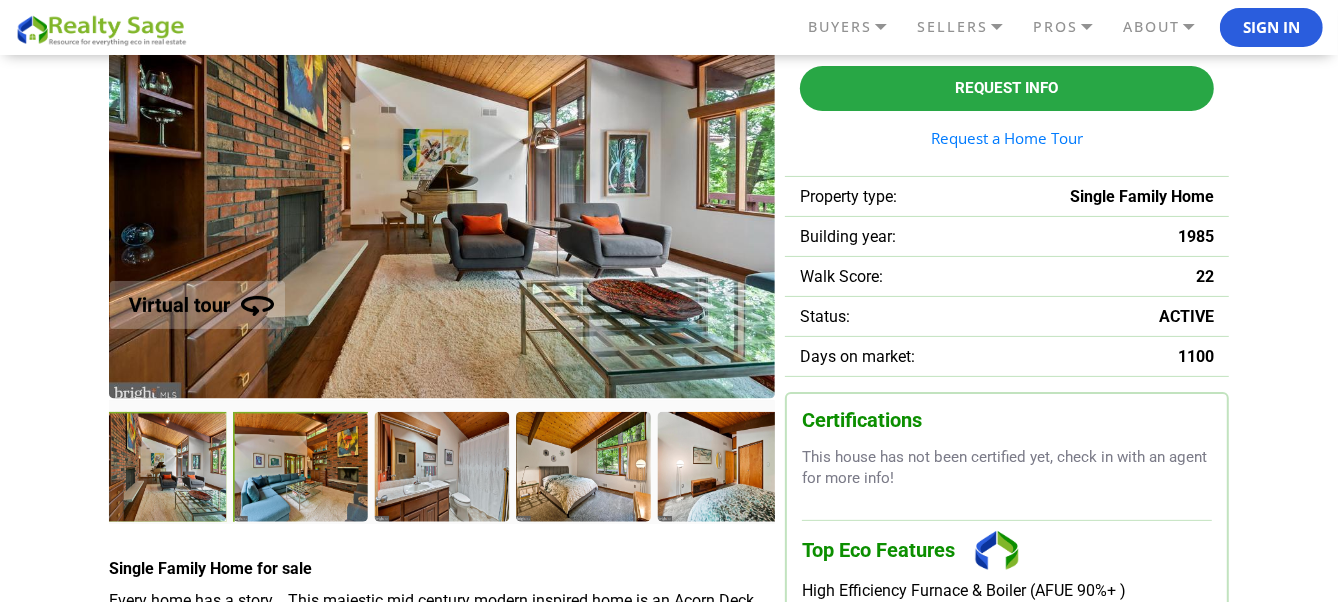 click at bounding box center [302, 468] 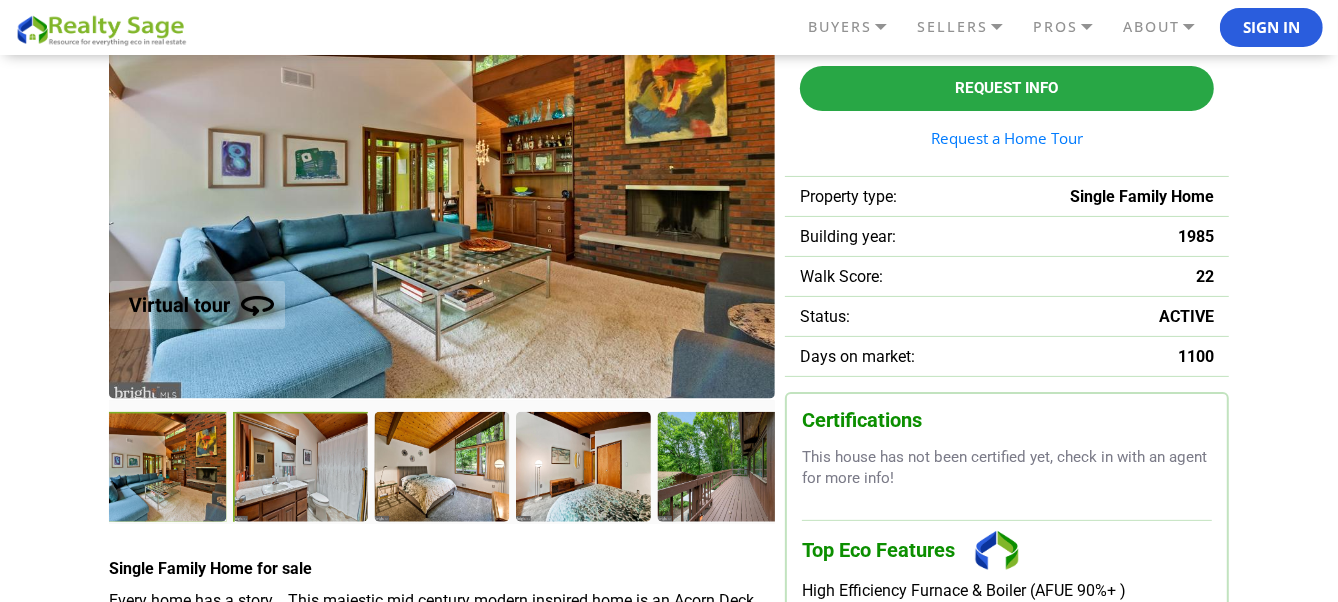 click at bounding box center [302, 468] 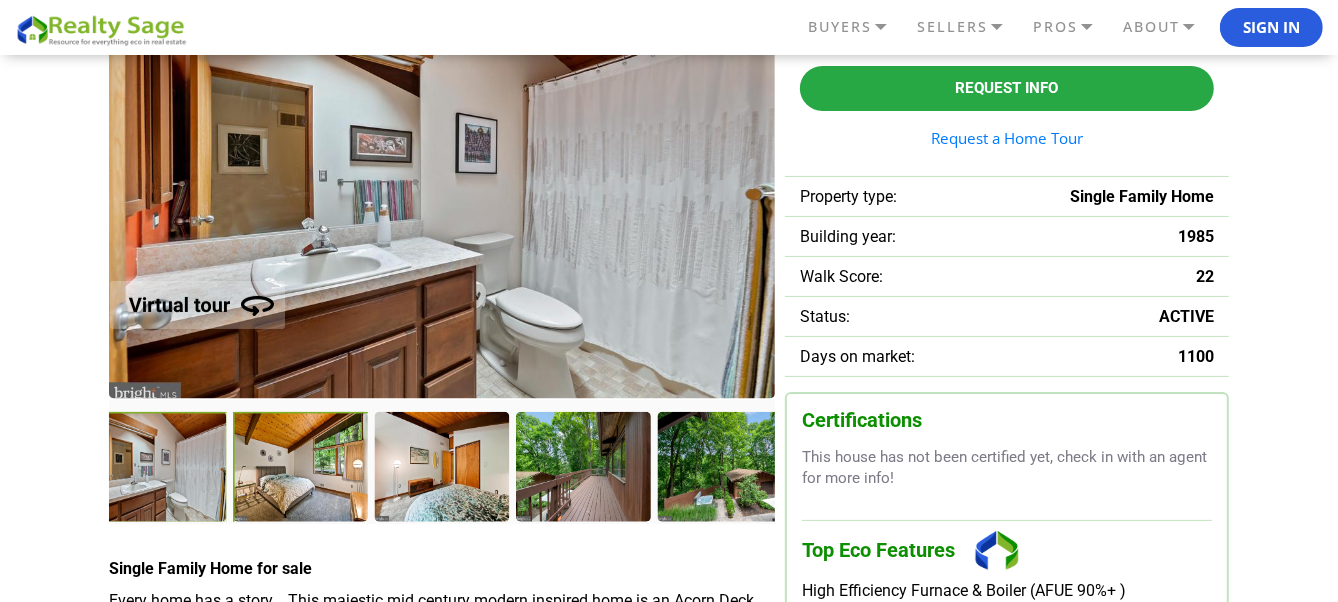click at bounding box center (302, 468) 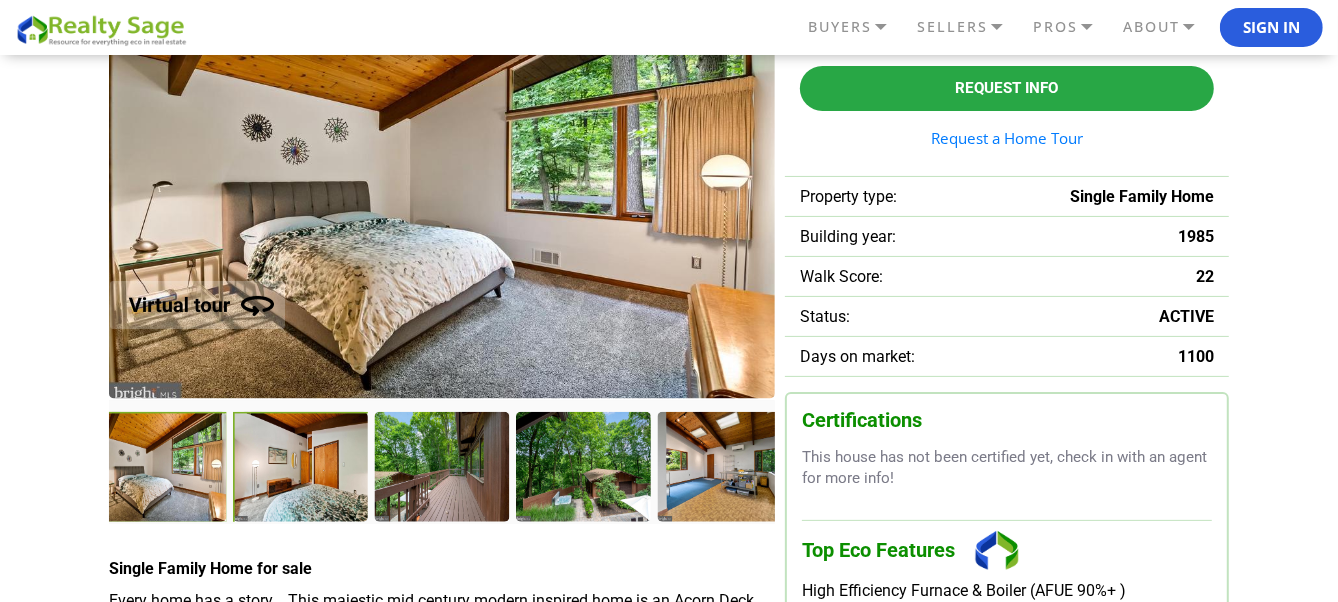 click at bounding box center [302, 468] 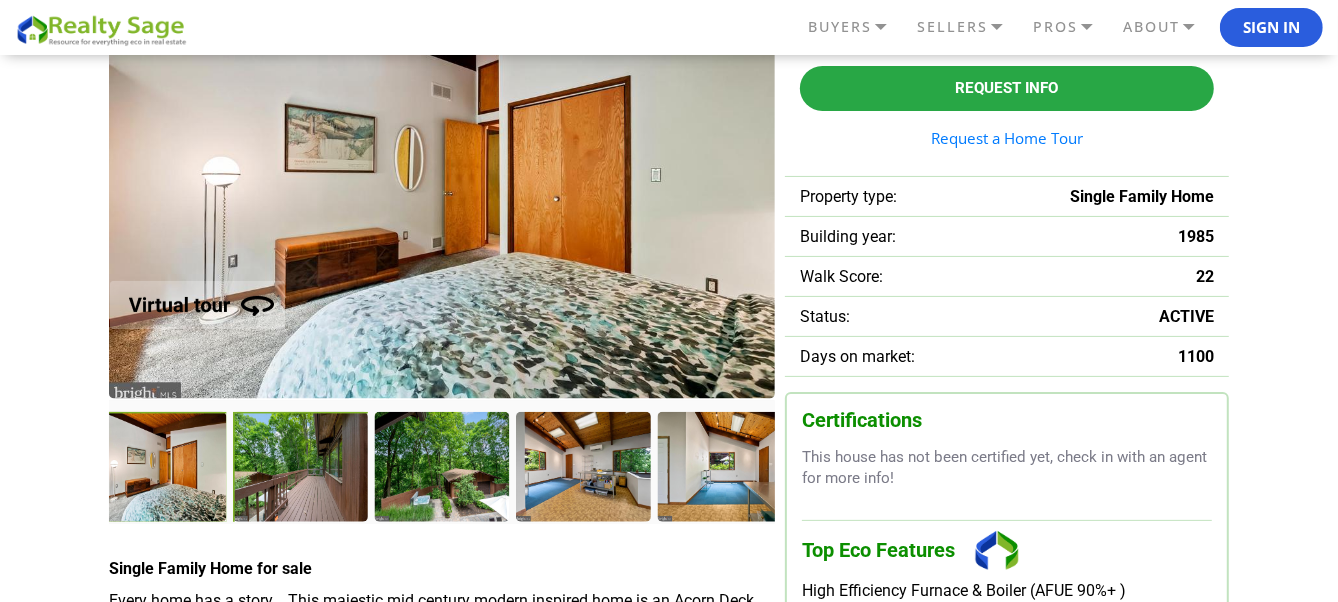 click at bounding box center [302, 468] 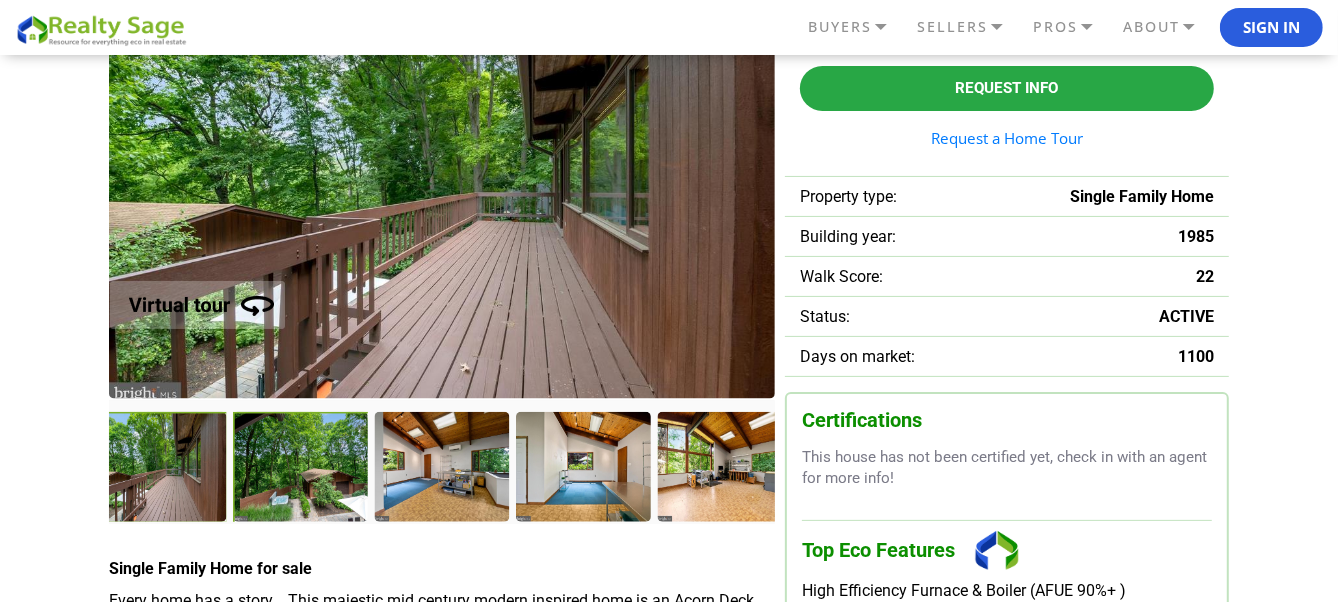 click at bounding box center [302, 468] 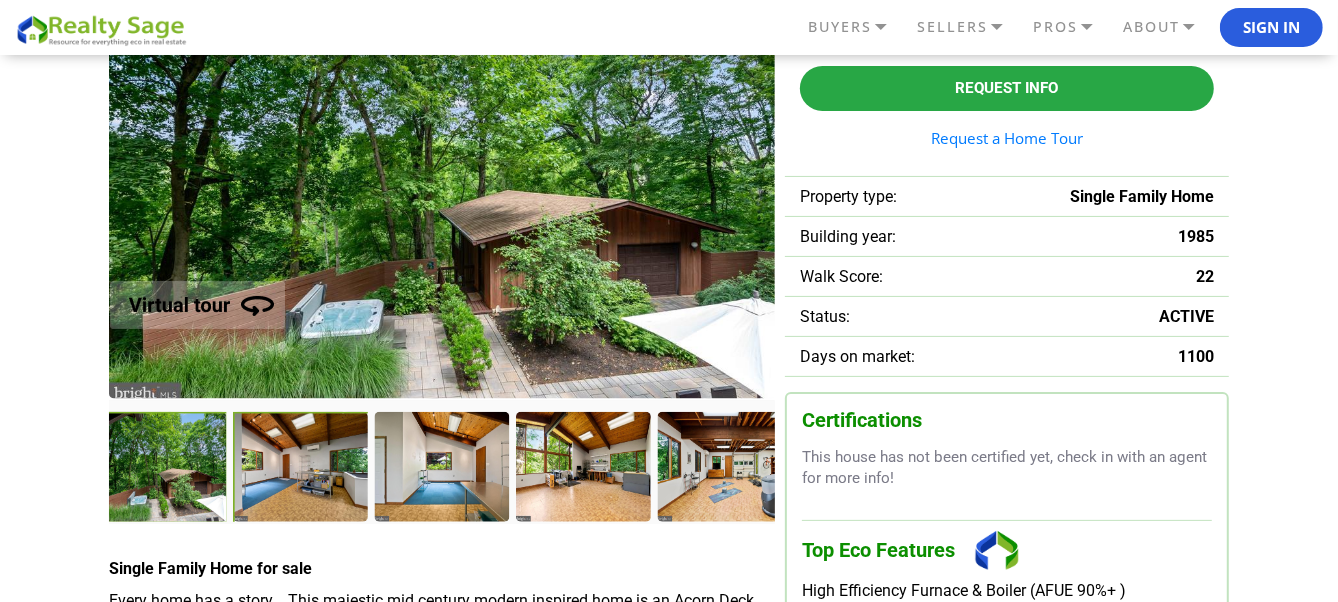 click at bounding box center [302, 468] 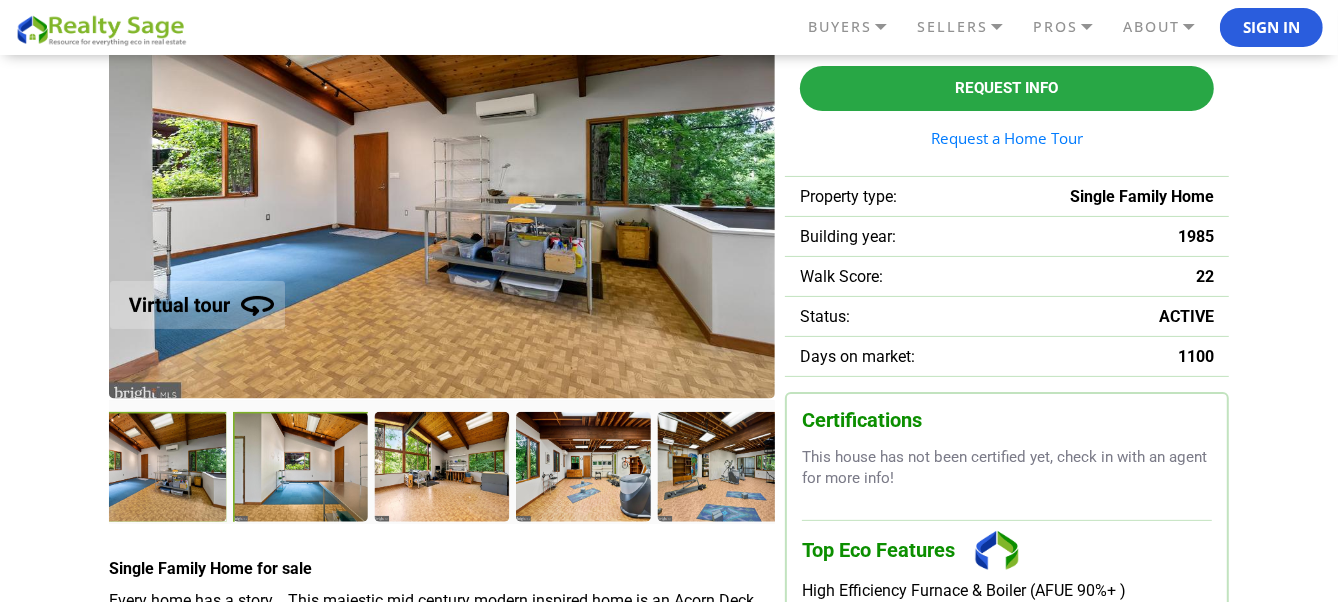 click at bounding box center [302, 468] 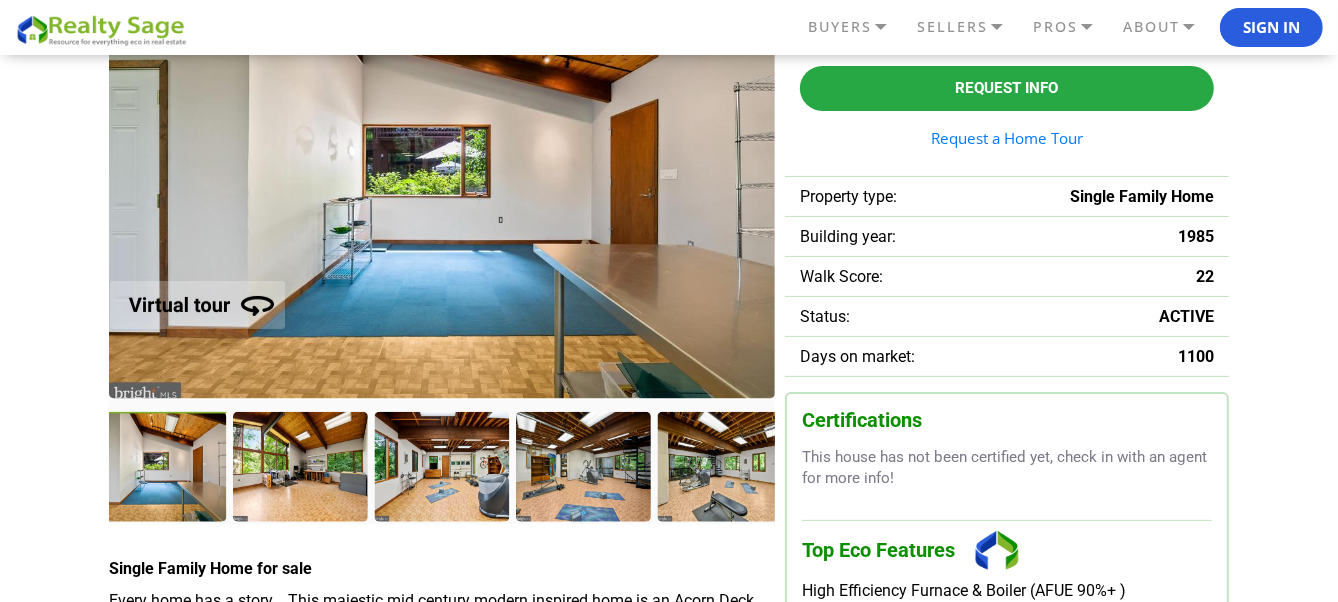 click at bounding box center [299, 466] 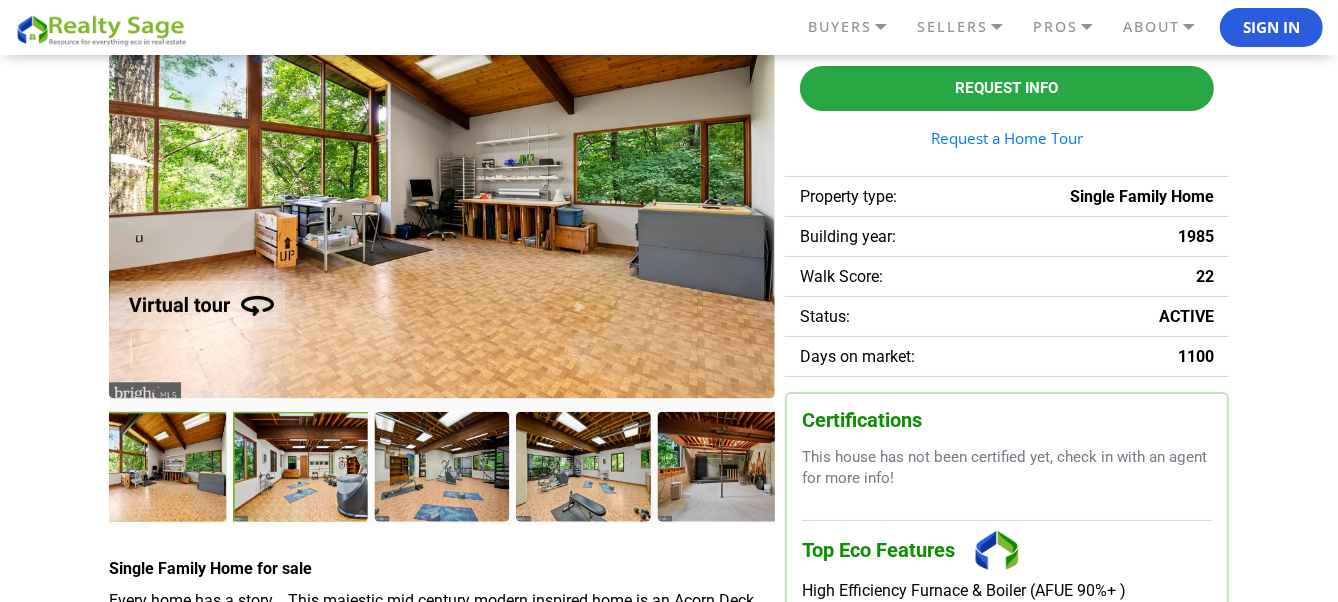 click at bounding box center [301, 468] 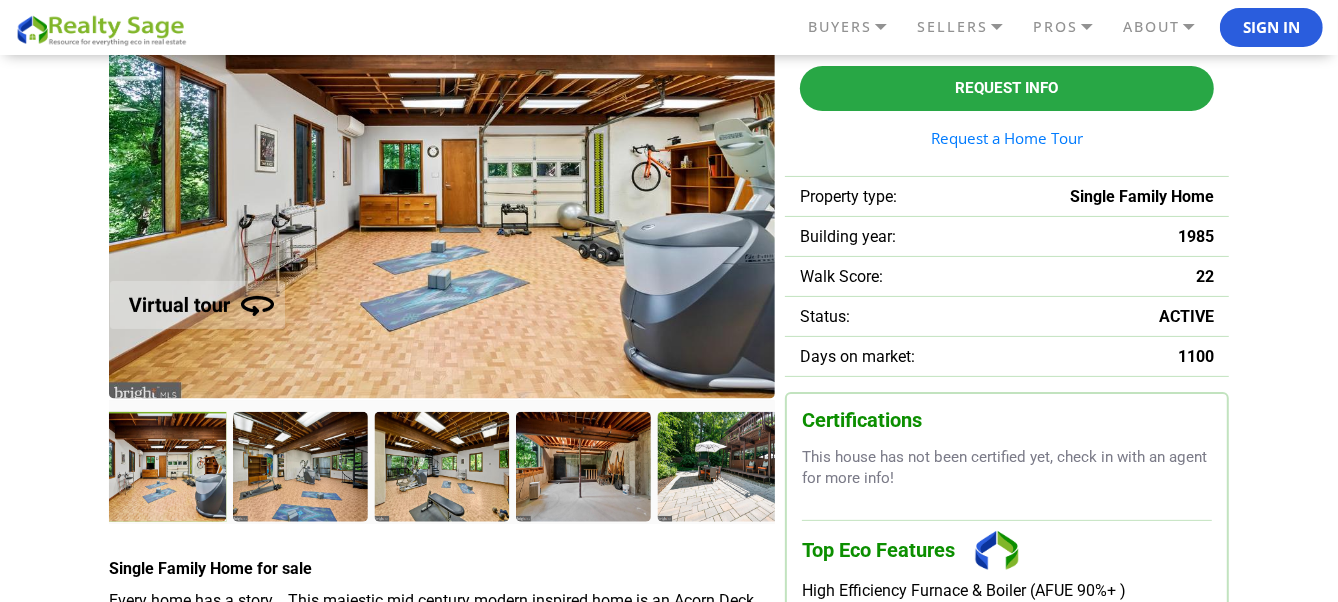 click at bounding box center [299, 466] 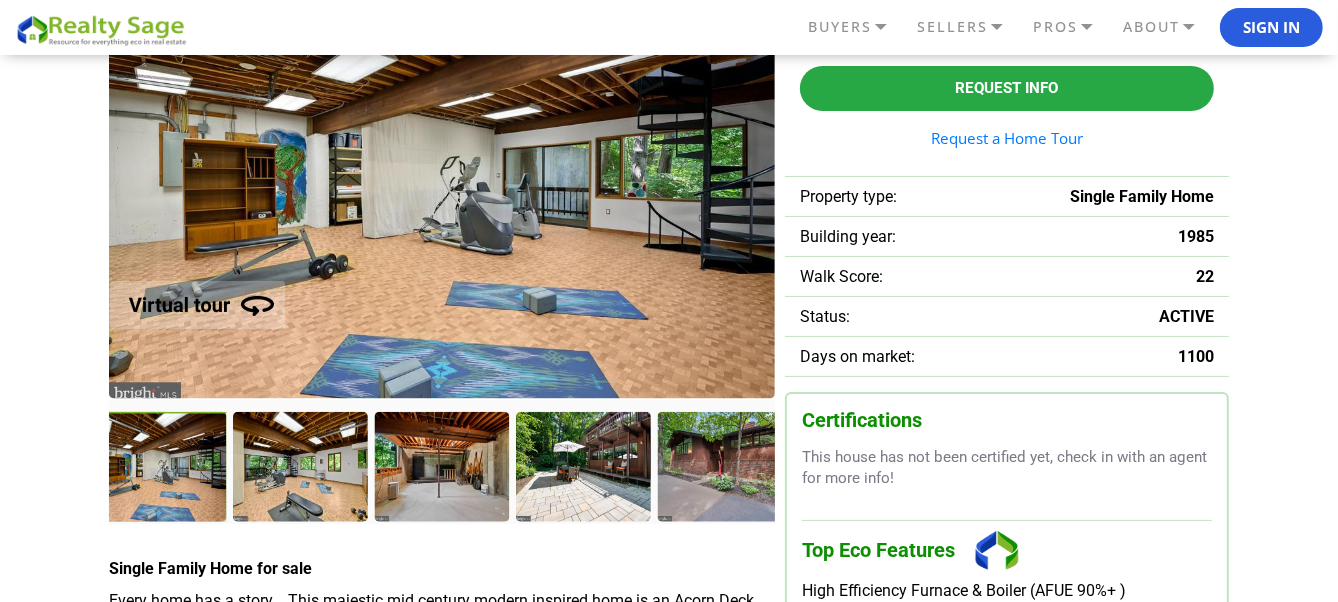 click at bounding box center [299, 466] 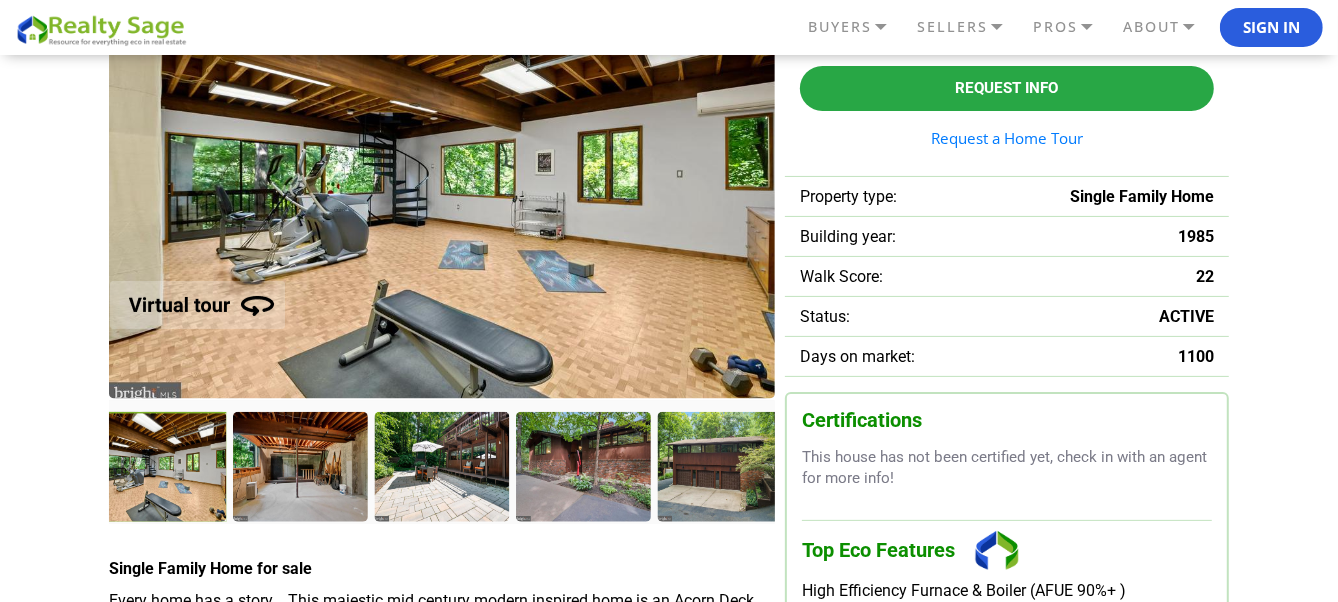 click at bounding box center [299, 466] 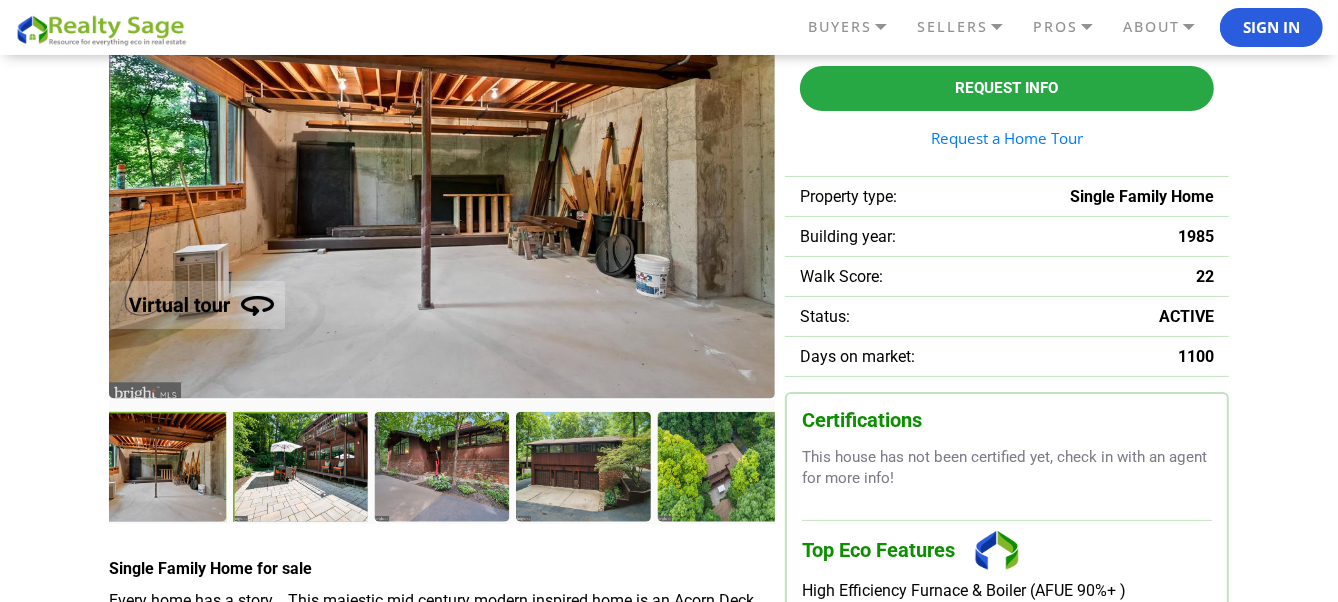 click at bounding box center (301, 468) 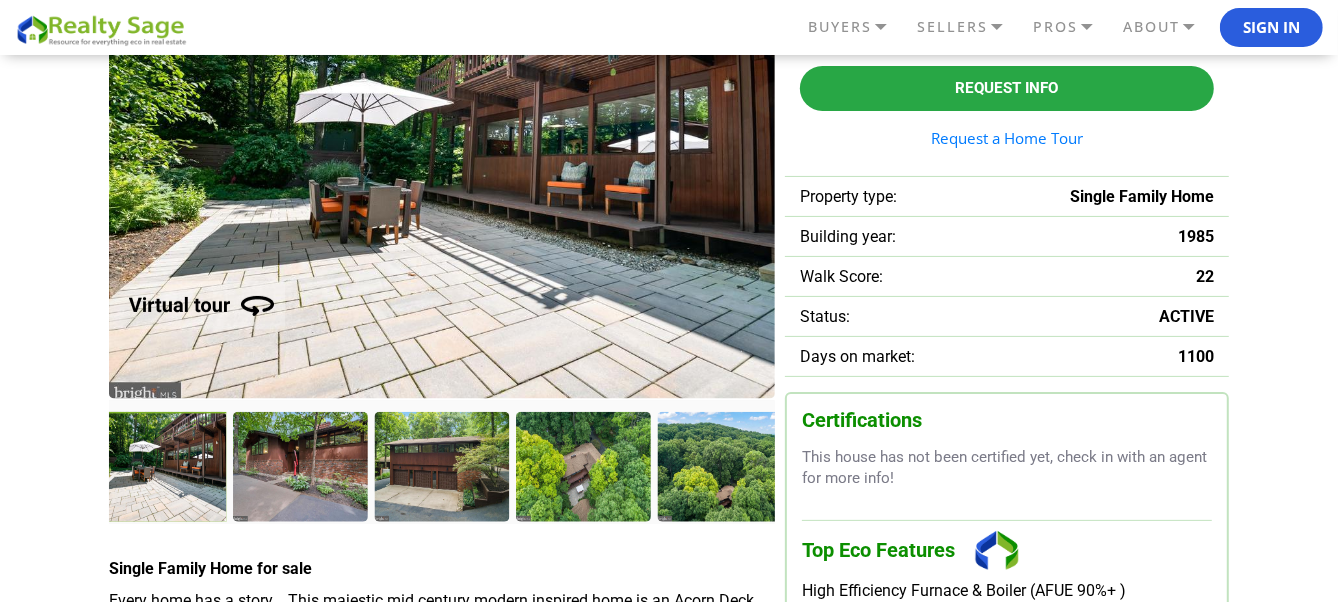 click at bounding box center [299, 466] 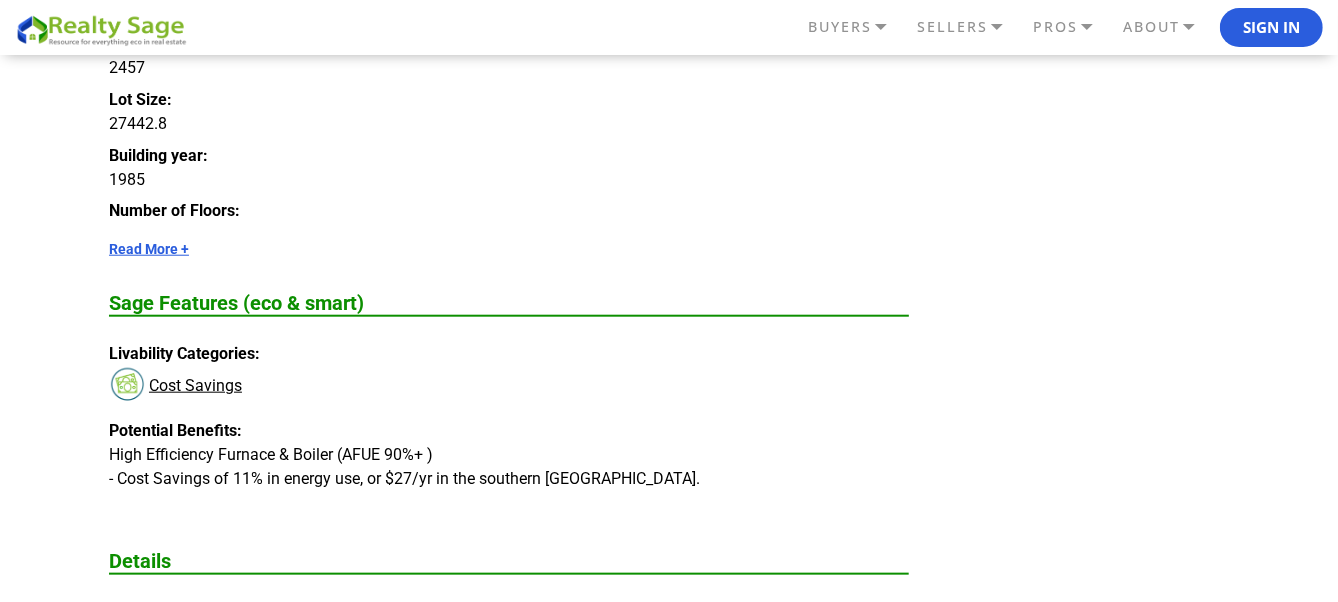 scroll, scrollTop: 1350, scrollLeft: 0, axis: vertical 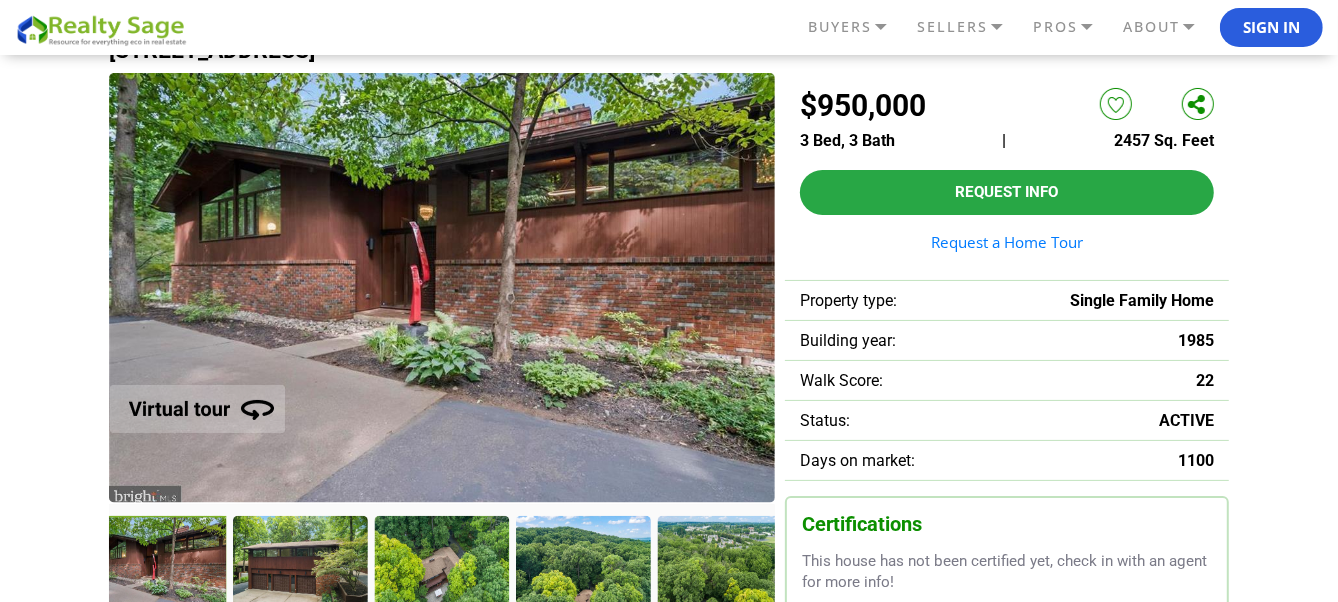 click at bounding box center (192, 397) 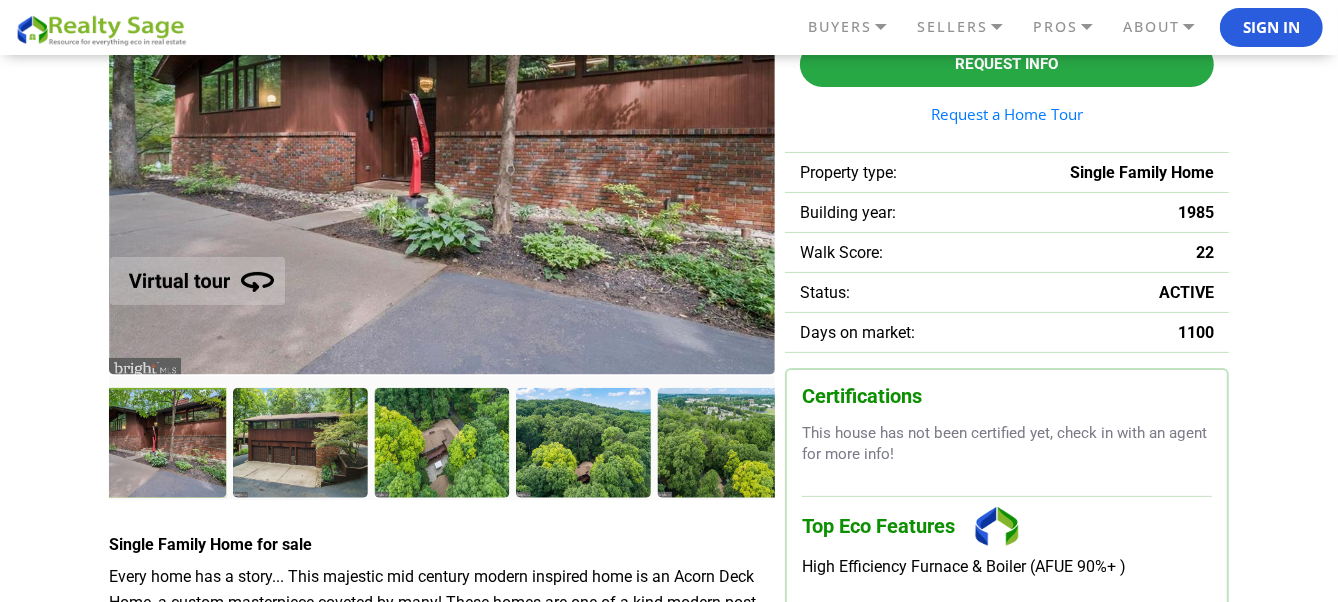 scroll, scrollTop: 221, scrollLeft: 0, axis: vertical 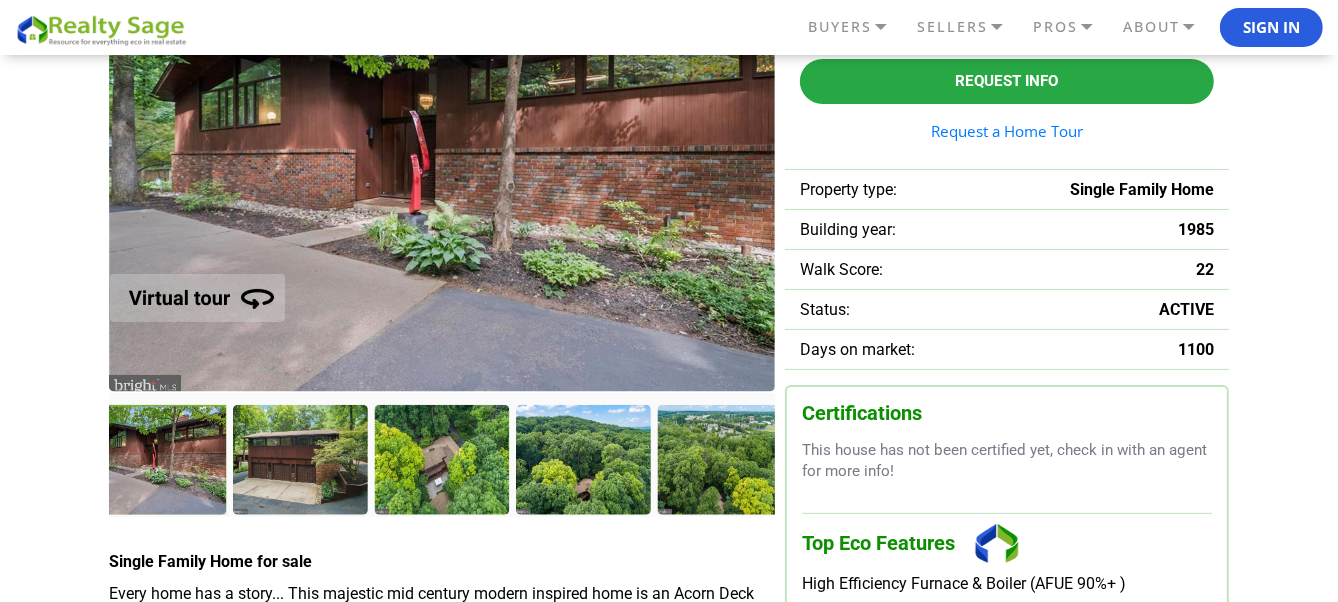 click at bounding box center (192, 286) 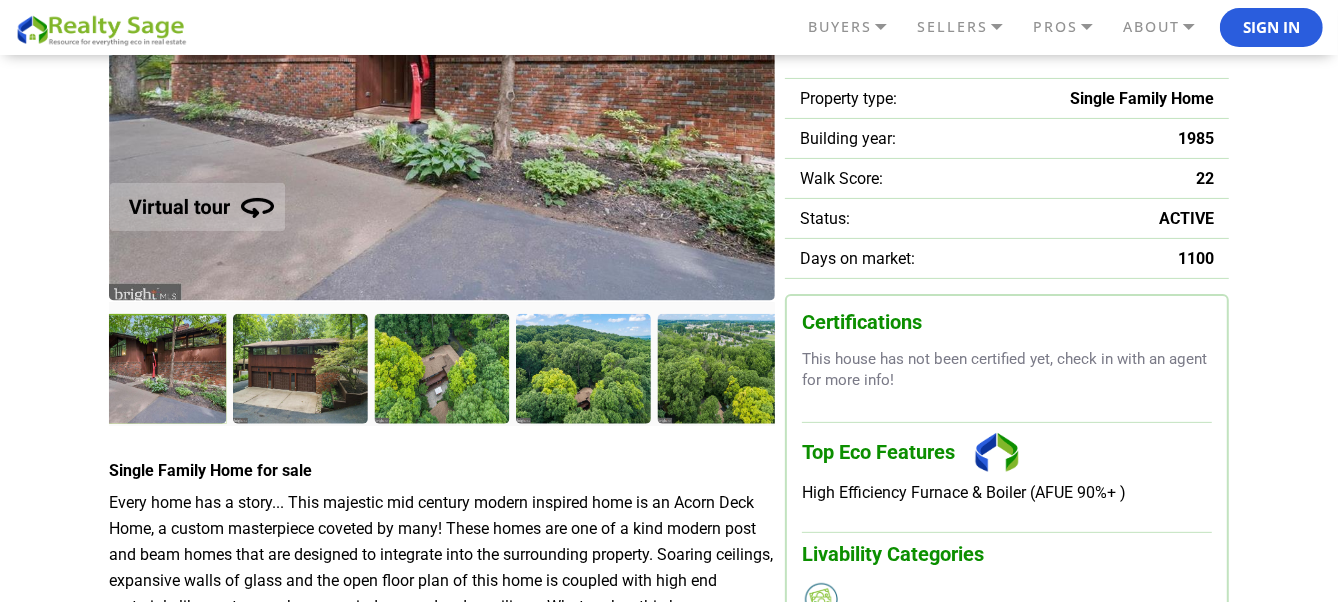 scroll, scrollTop: 328, scrollLeft: 0, axis: vertical 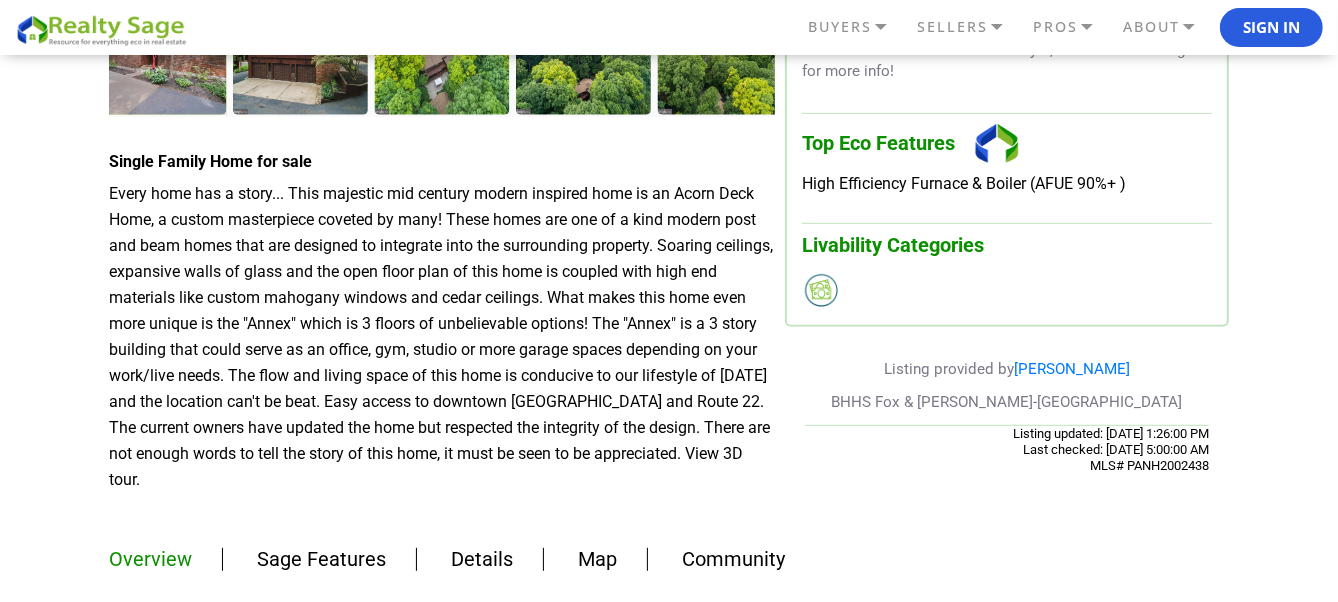 drag, startPoint x: 110, startPoint y: 189, endPoint x: 762, endPoint y: 447, distance: 701.1904 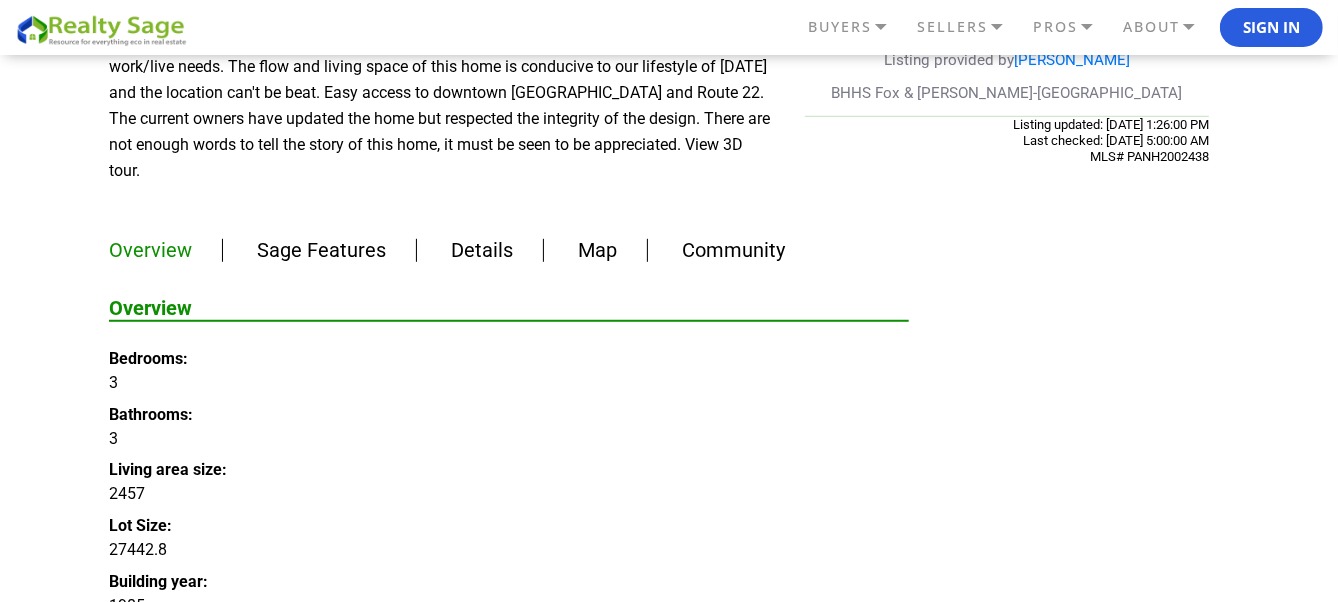 scroll, scrollTop: 941, scrollLeft: 0, axis: vertical 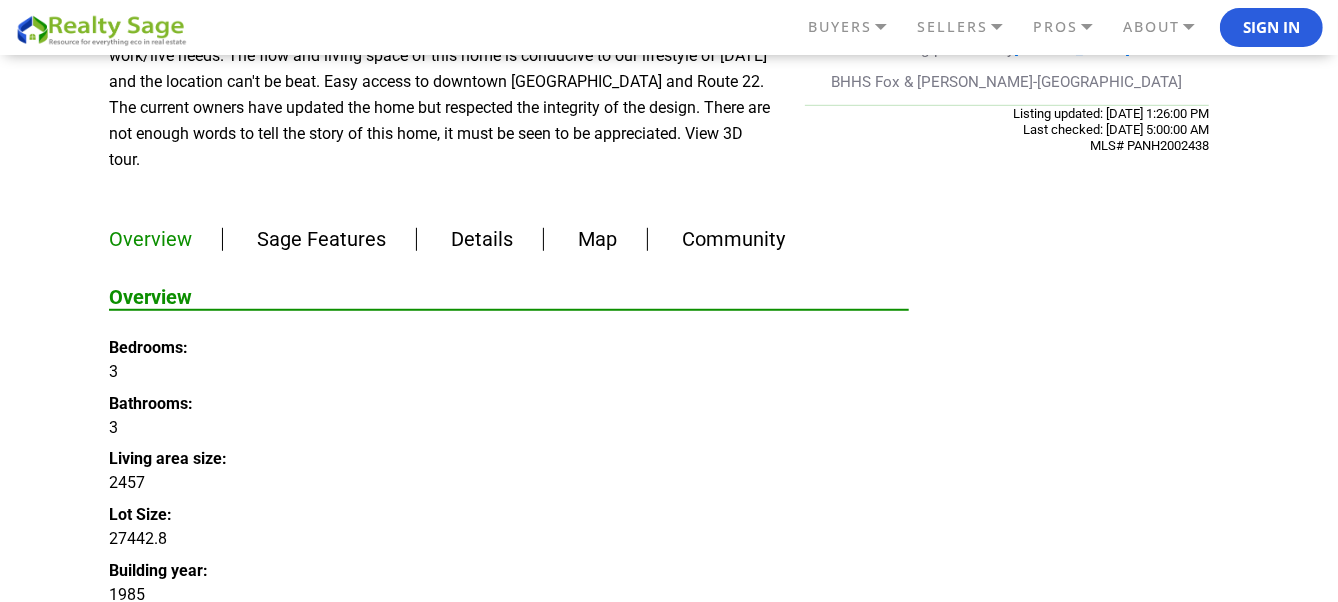 click on "Sage Features" at bounding box center [321, 239] 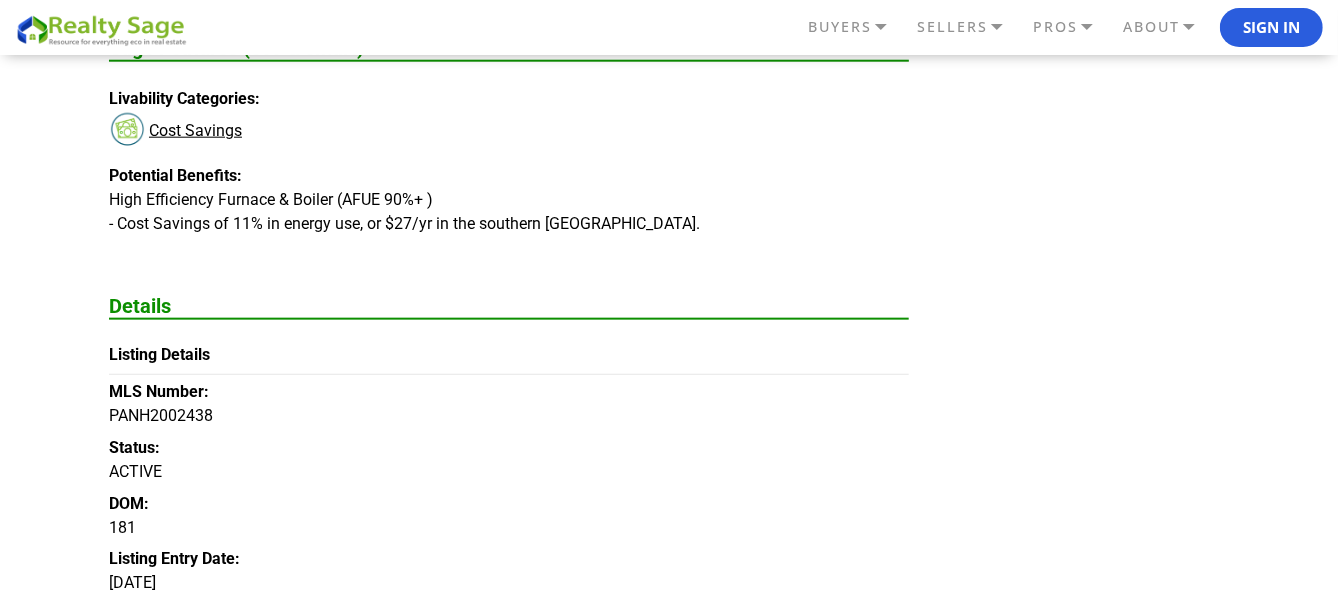 scroll, scrollTop: 1625, scrollLeft: 0, axis: vertical 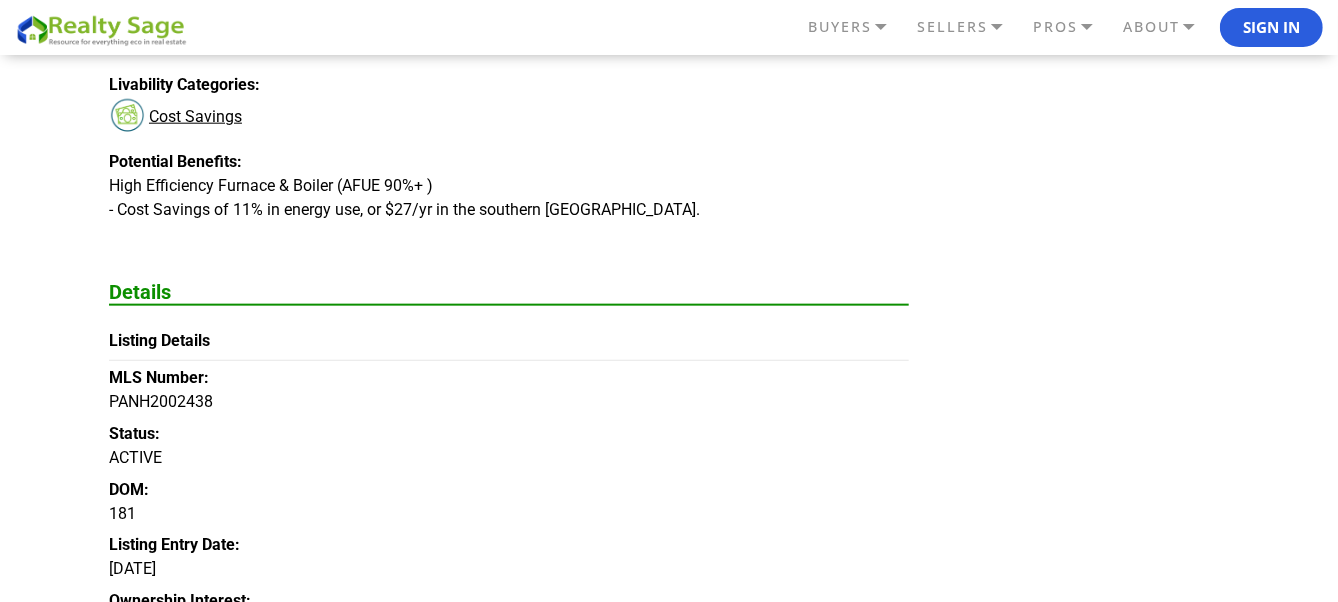 click on "[STREET_ADDRESS]
$950,000" at bounding box center [669, 351] 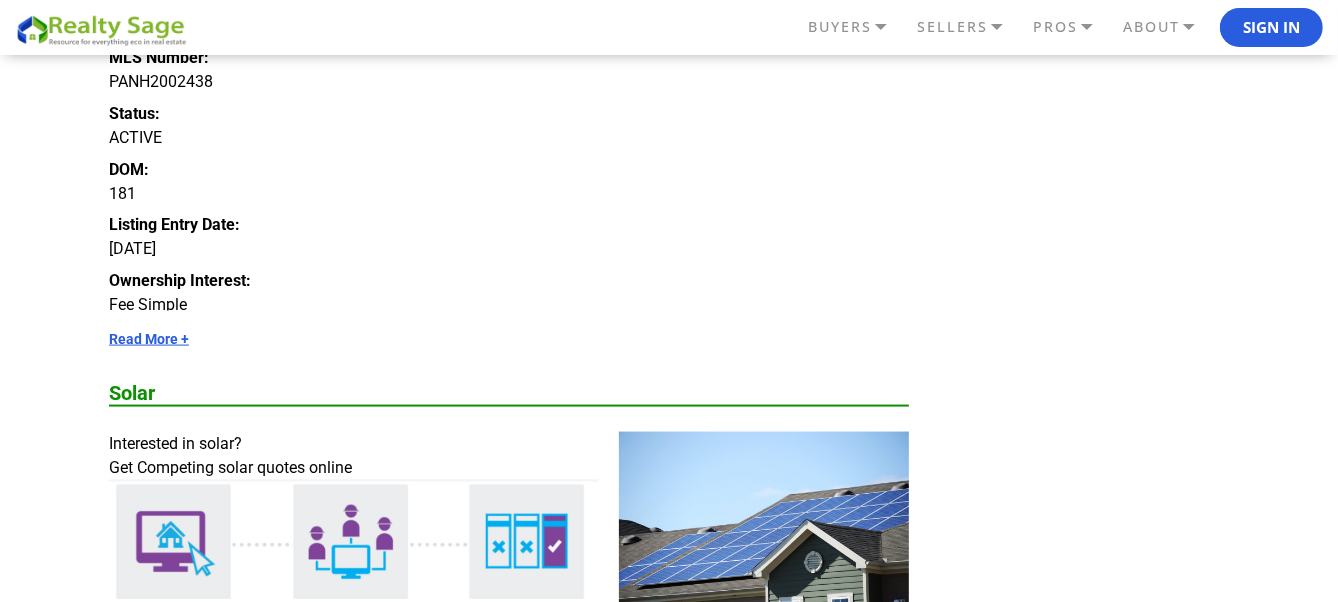 scroll, scrollTop: 1958, scrollLeft: 0, axis: vertical 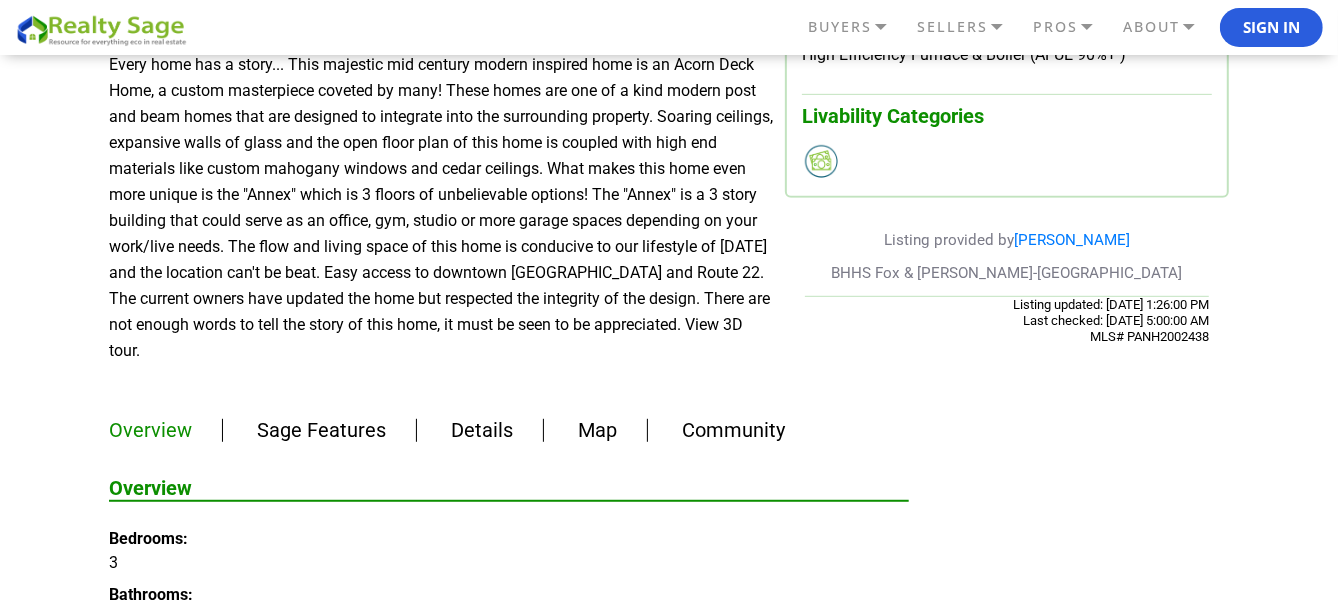 click on "Details" at bounding box center [482, 430] 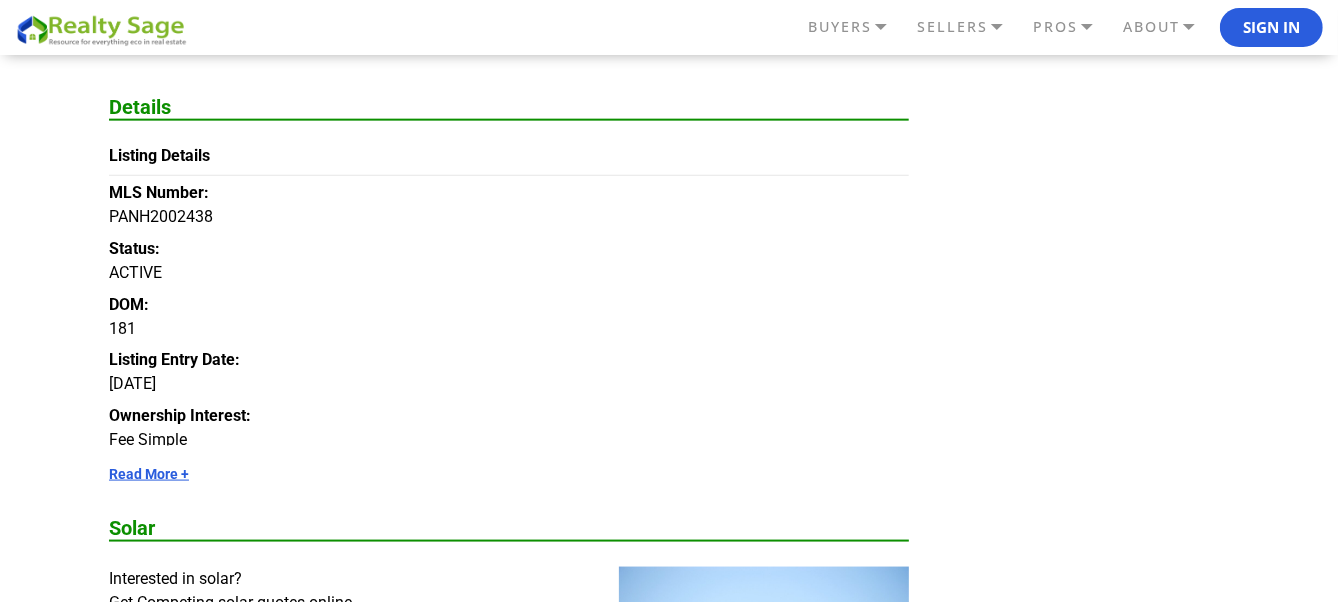 scroll, scrollTop: 1882, scrollLeft: 0, axis: vertical 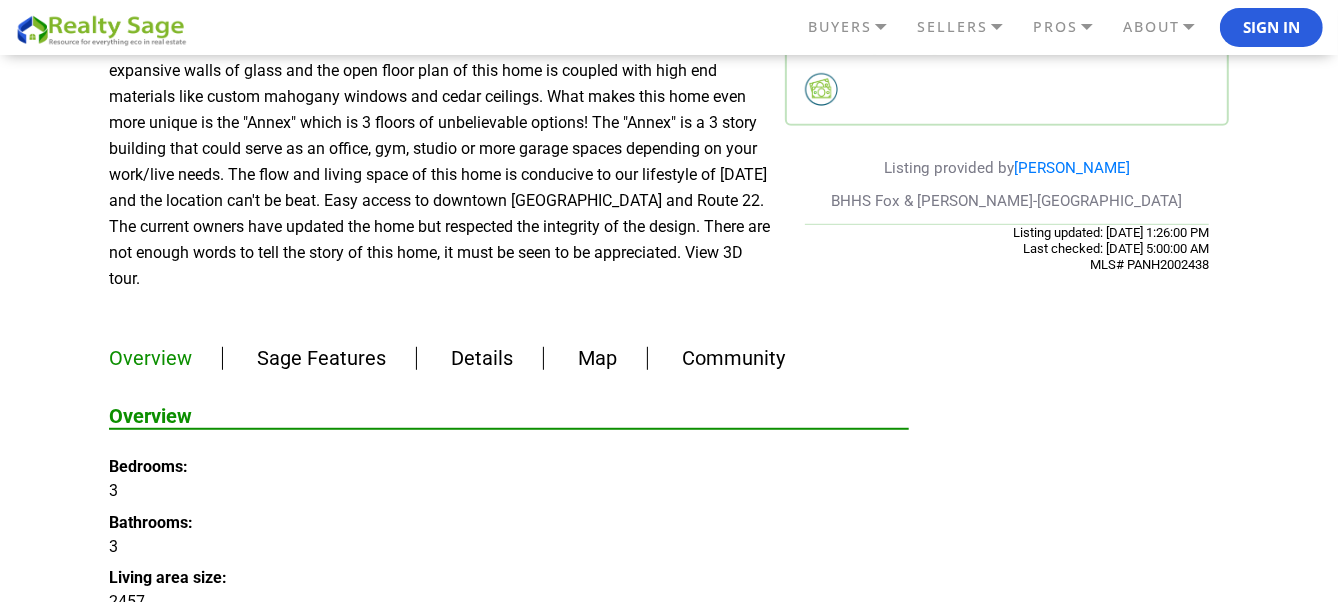 click on "Map" at bounding box center [597, 358] 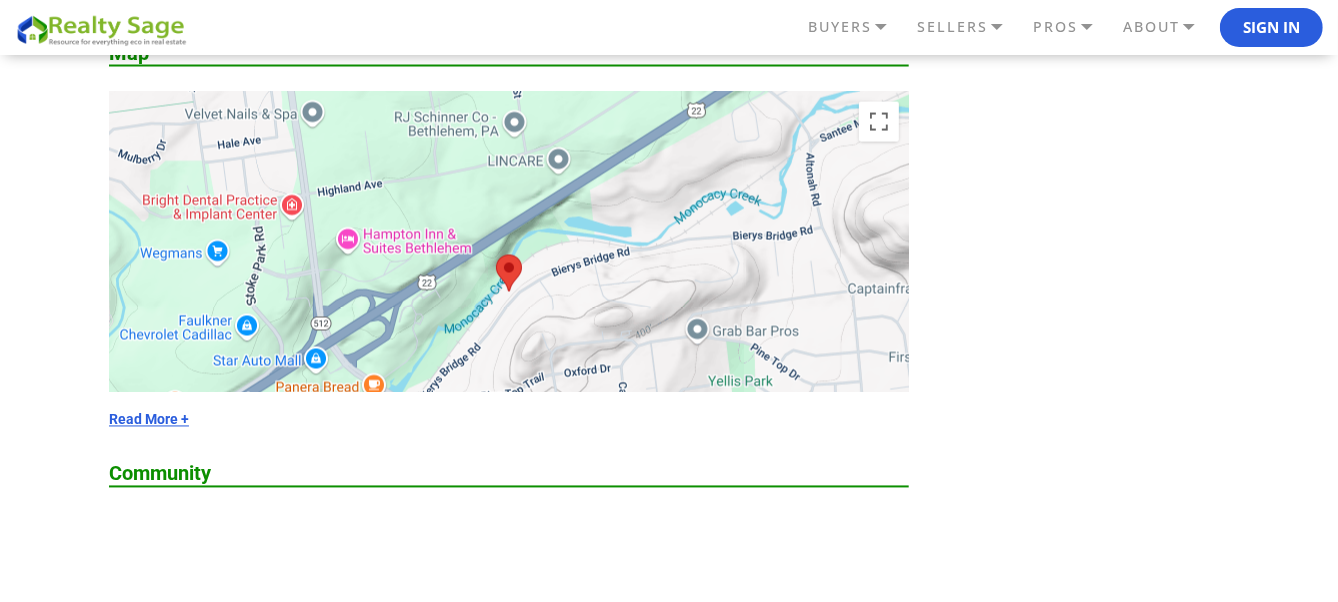 scroll, scrollTop: 2640, scrollLeft: 0, axis: vertical 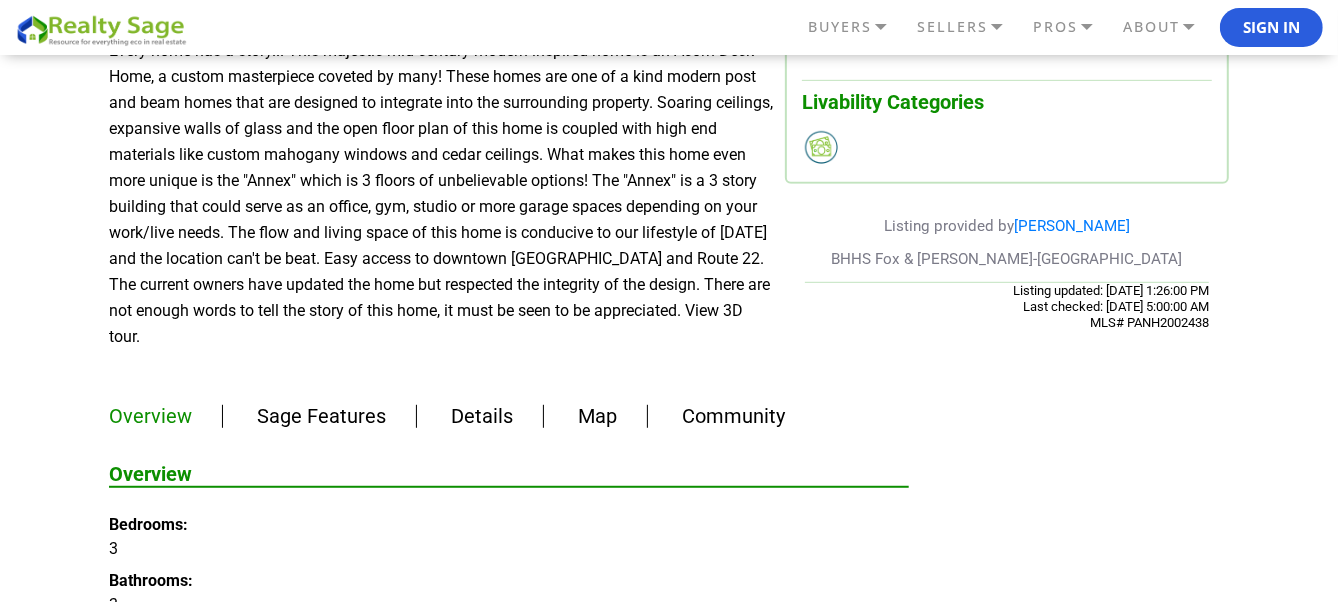 click on "Community" at bounding box center (733, 416) 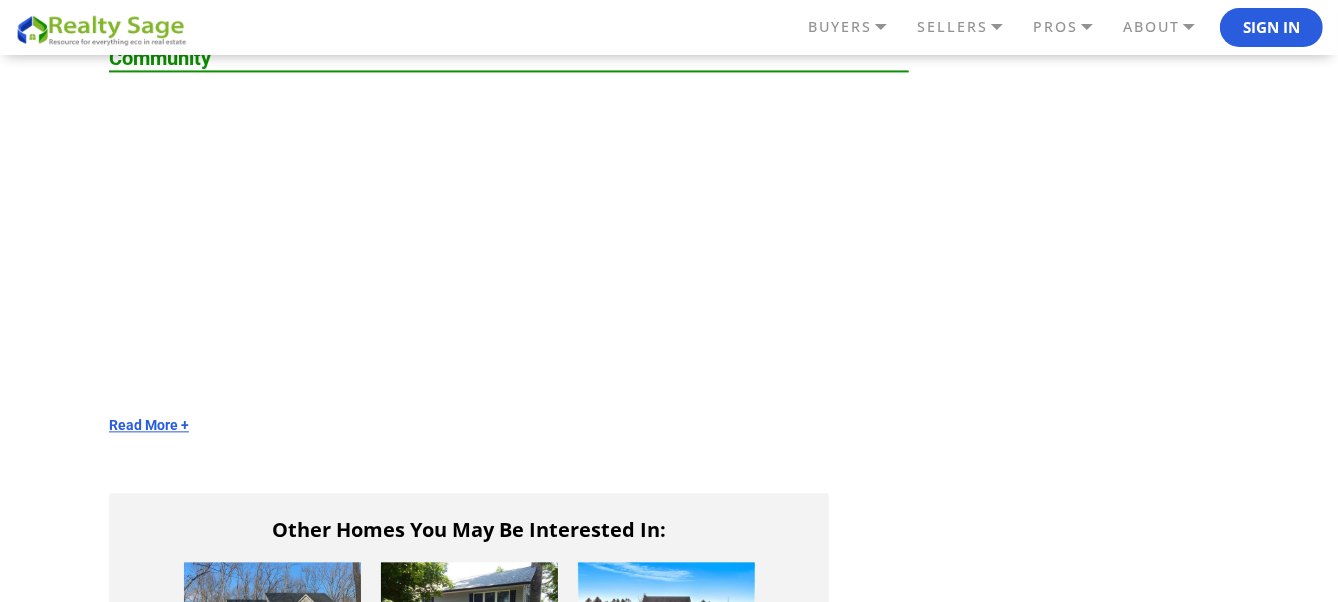 scroll, scrollTop: 3061, scrollLeft: 0, axis: vertical 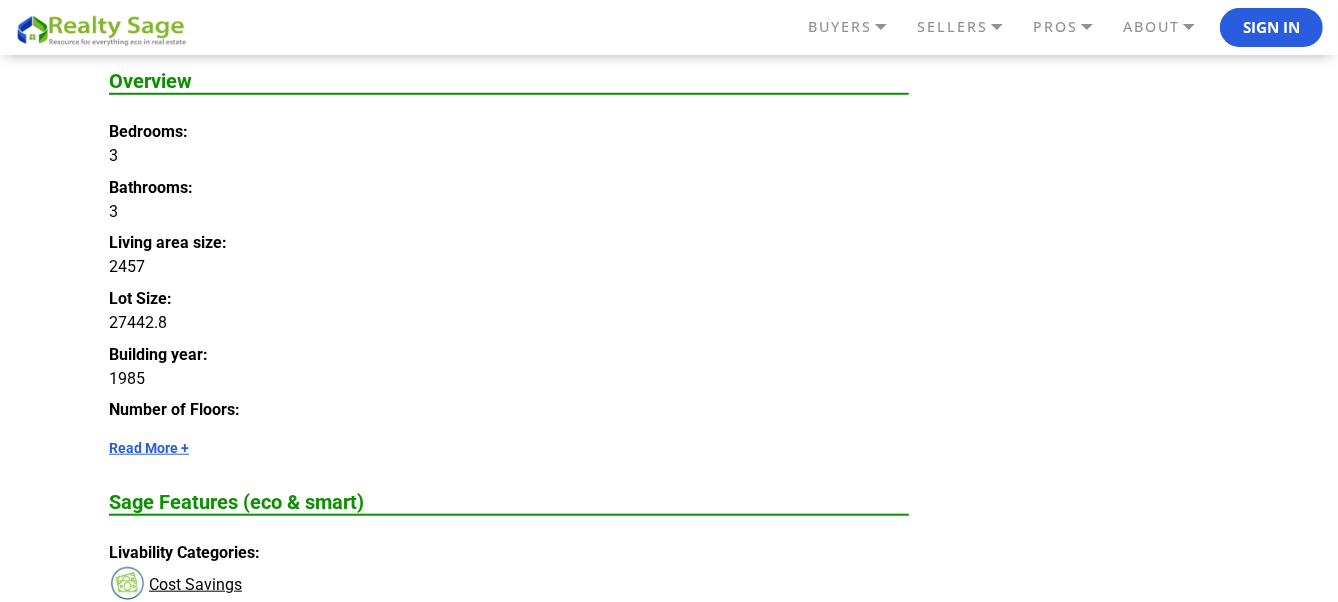 click on "Read More +" at bounding box center [509, 448] 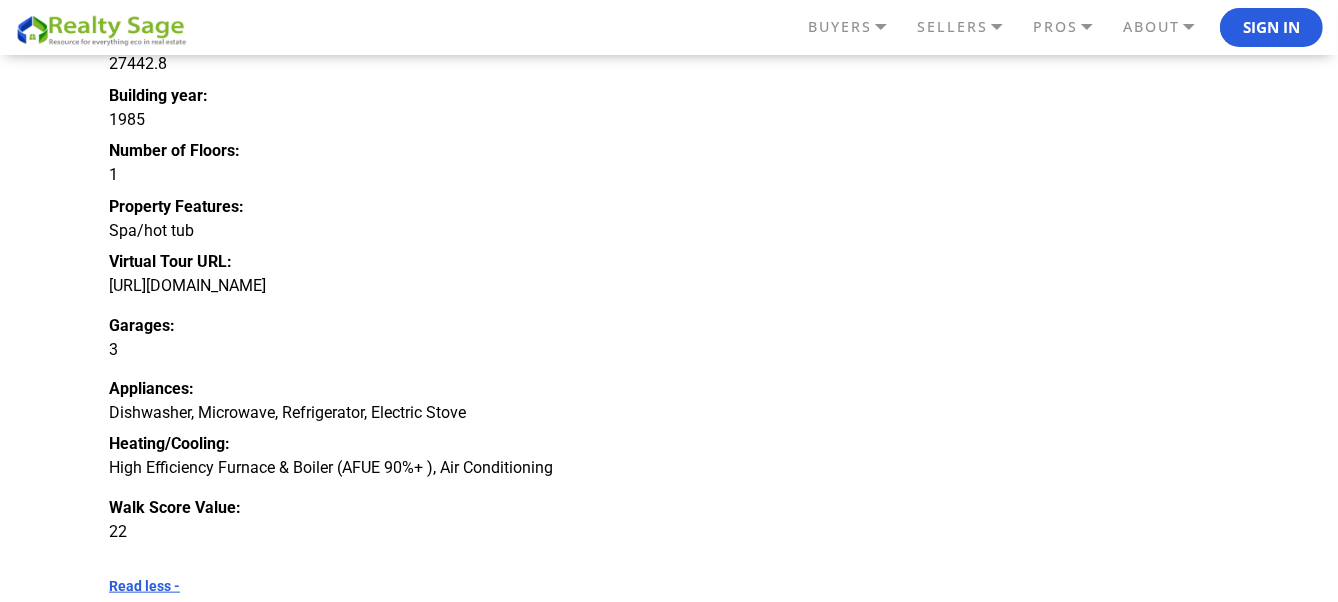 scroll, scrollTop: 1488, scrollLeft: 0, axis: vertical 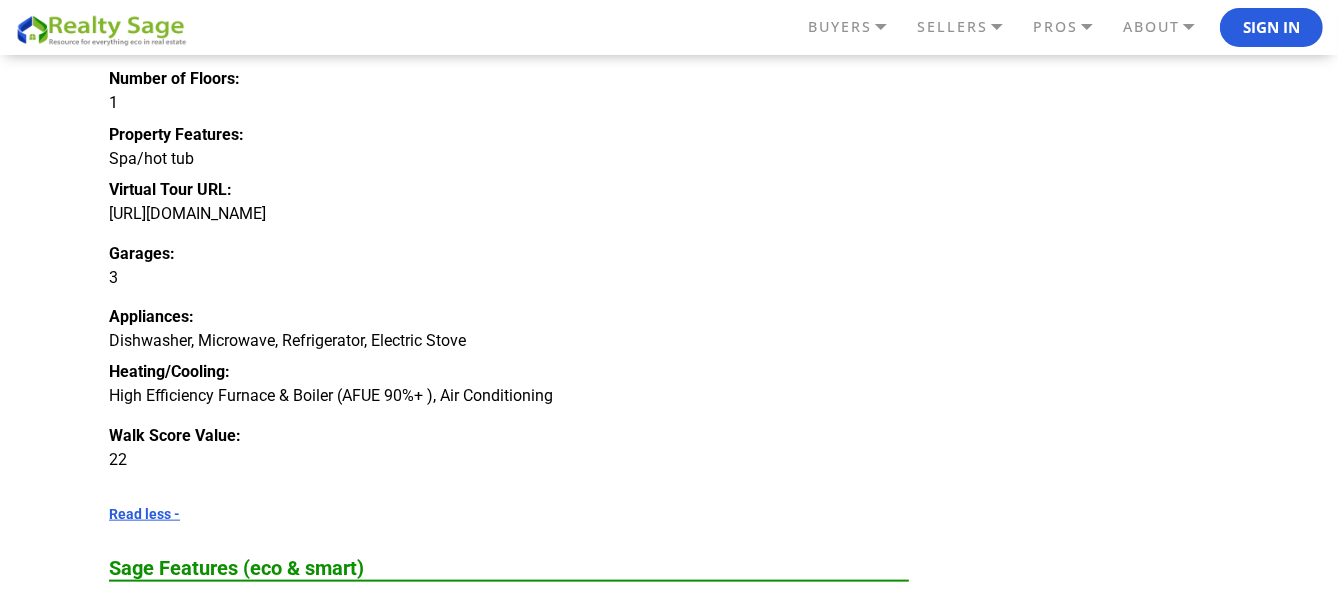 drag, startPoint x: 110, startPoint y: 187, endPoint x: 720, endPoint y: 189, distance: 610.0033 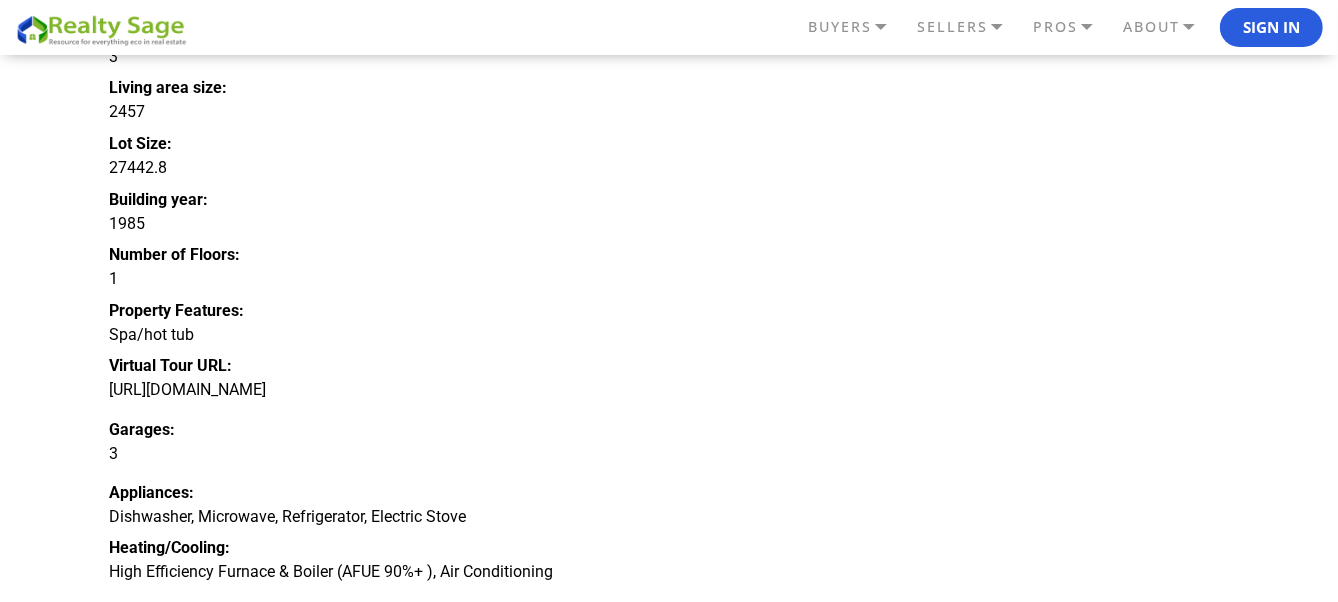 scroll, scrollTop: 1192, scrollLeft: 0, axis: vertical 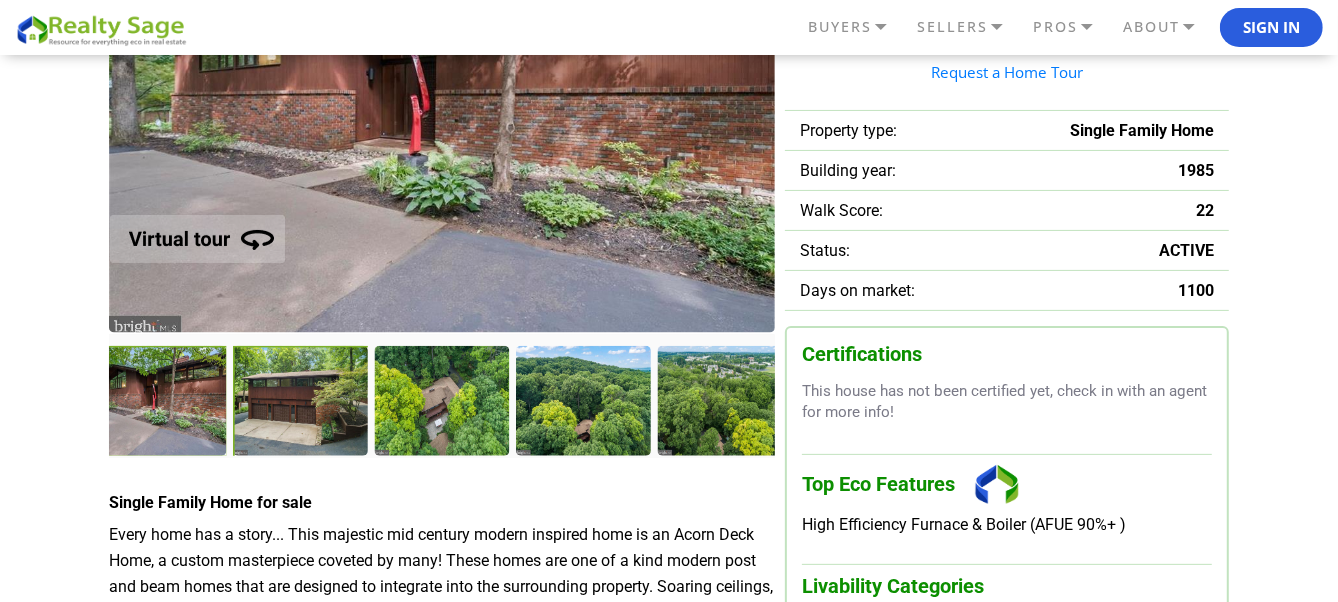click at bounding box center [302, 402] 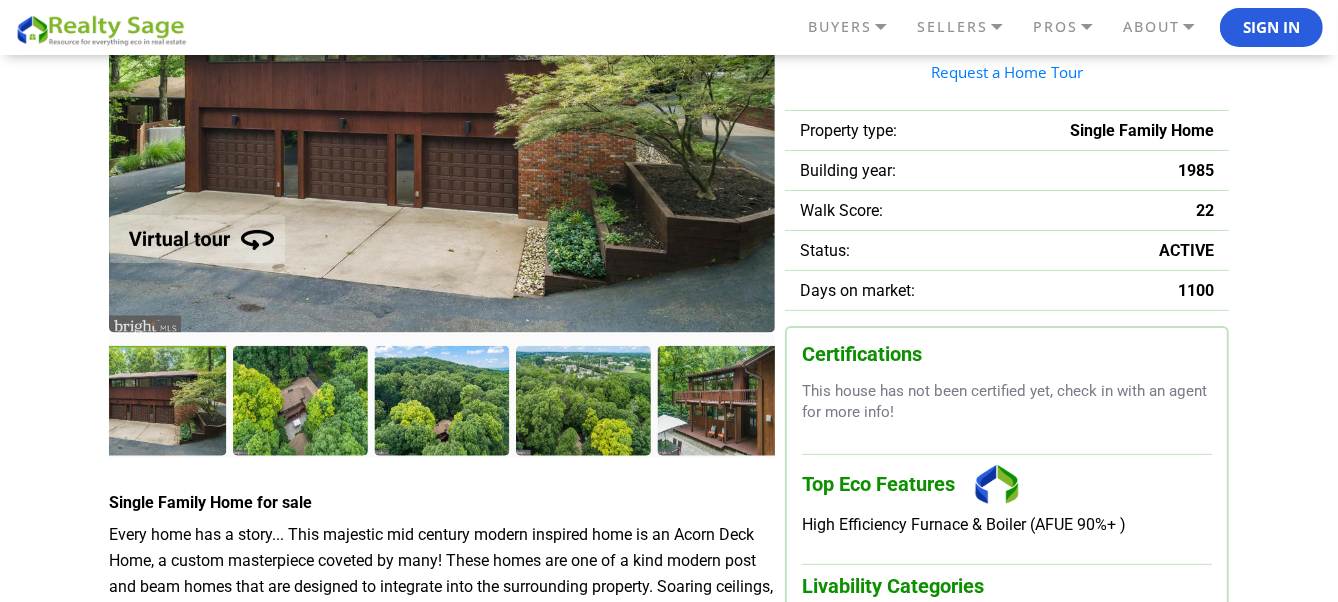 click at bounding box center [299, 400] 